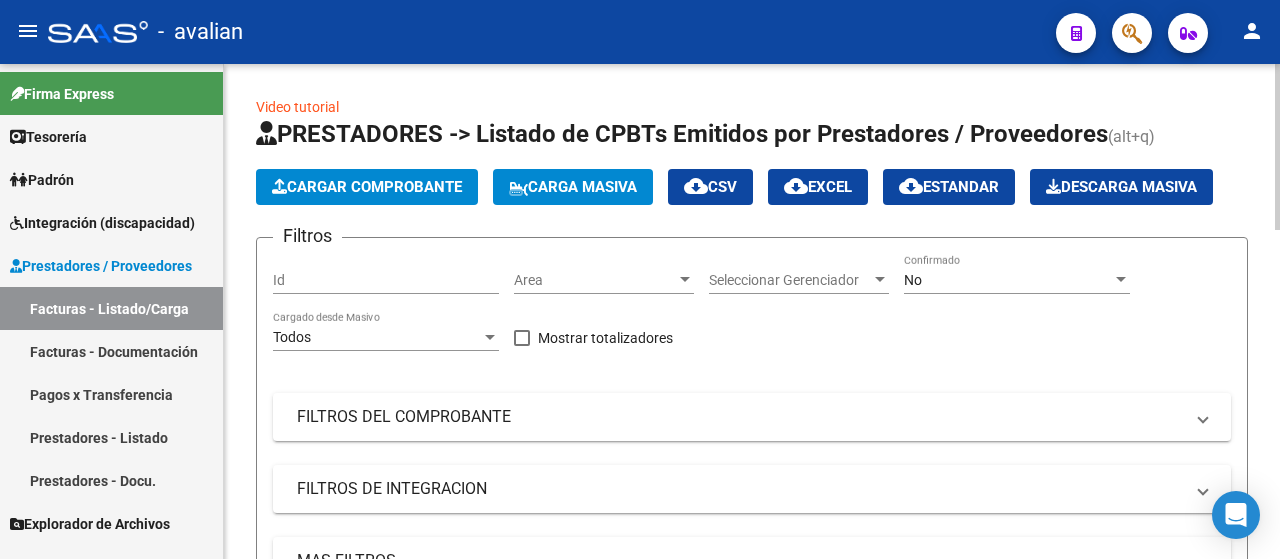scroll, scrollTop: 0, scrollLeft: 0, axis: both 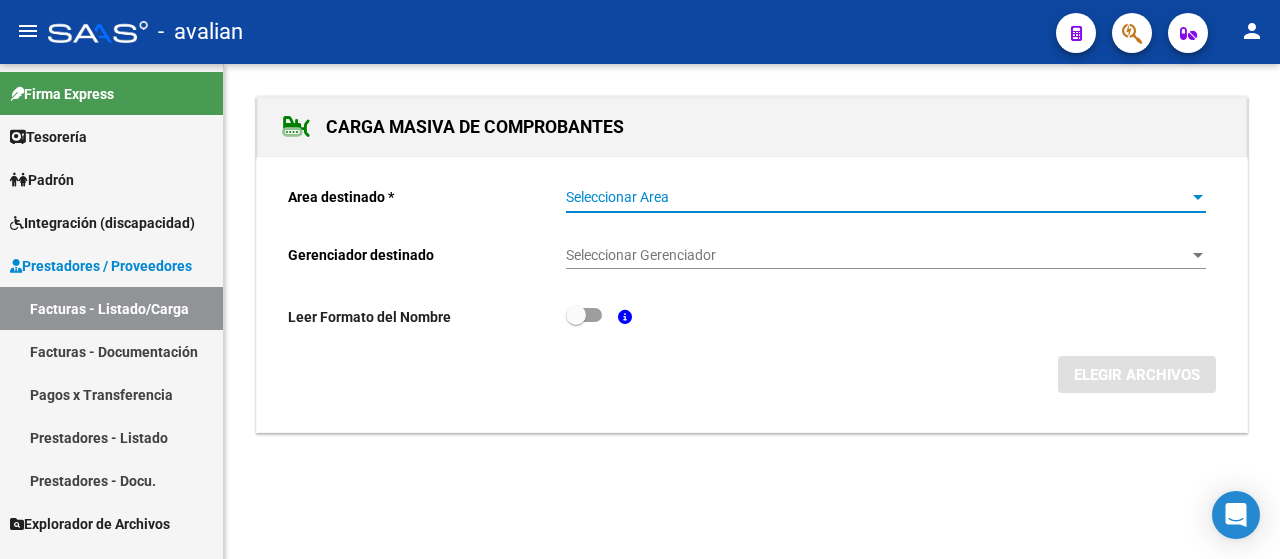 click at bounding box center [1198, 198] 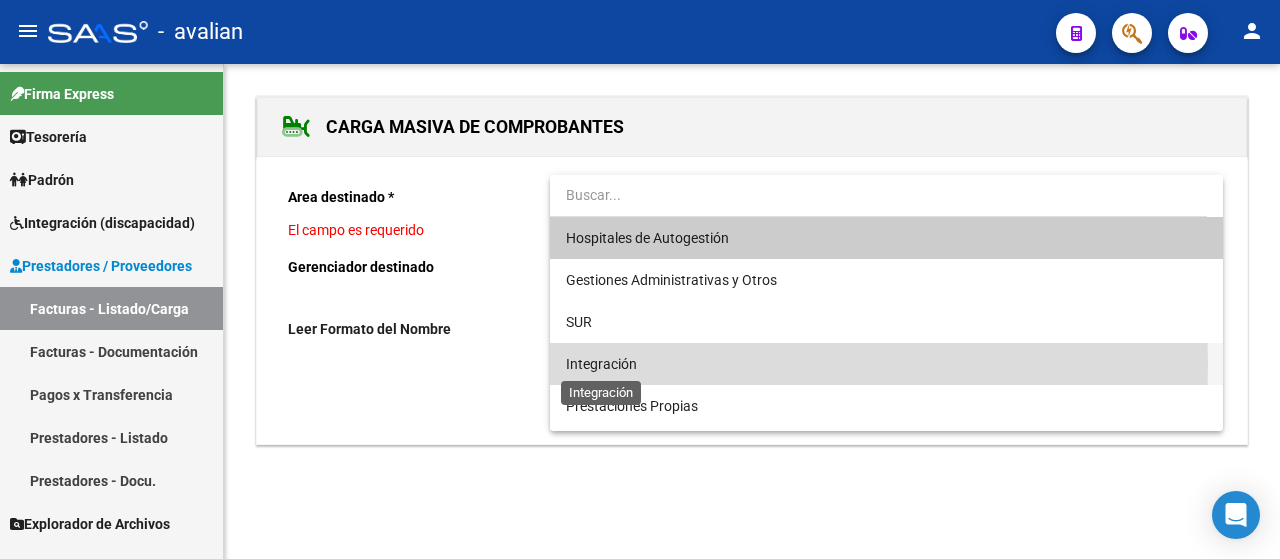 click on "Integración" at bounding box center (601, 364) 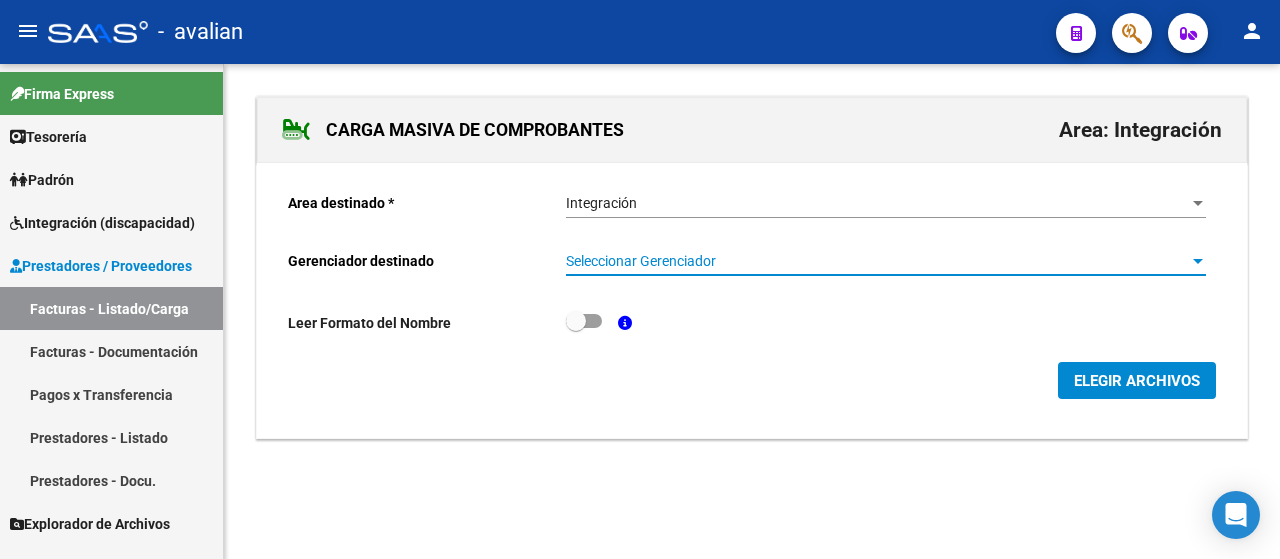 click at bounding box center (1198, 261) 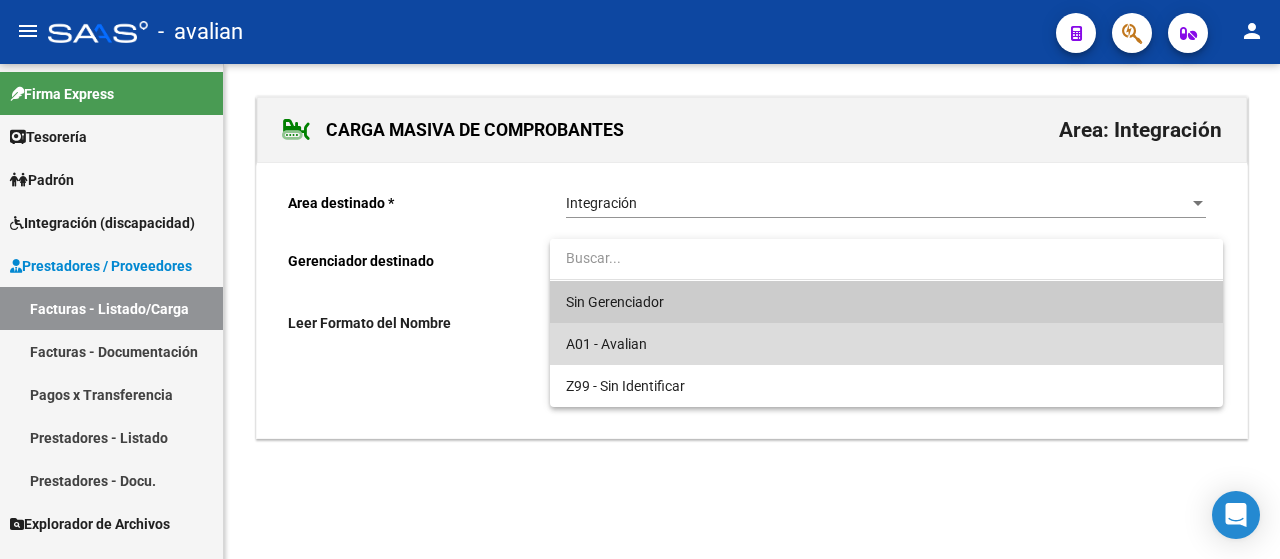 click on "A01 - Avalian" at bounding box center (886, 344) 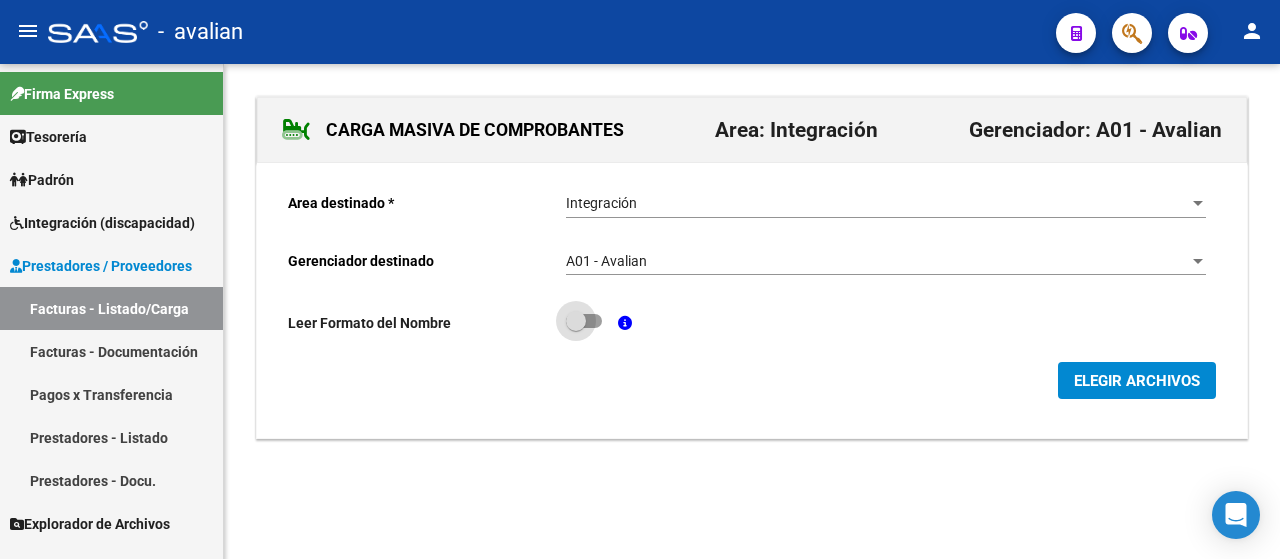 click at bounding box center [584, 321] 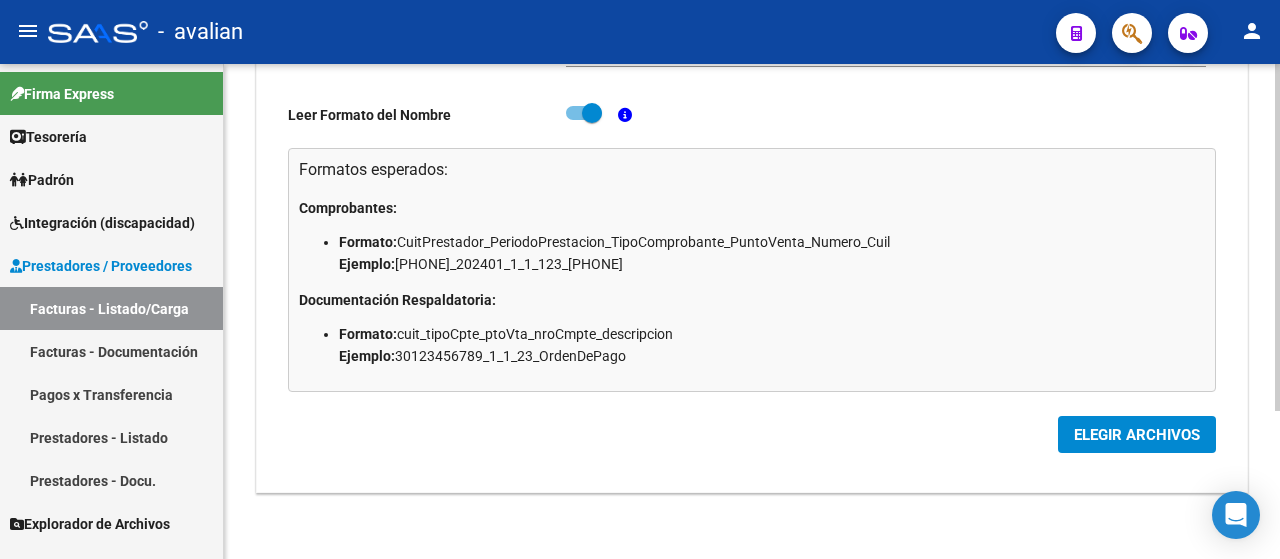 scroll, scrollTop: 210, scrollLeft: 0, axis: vertical 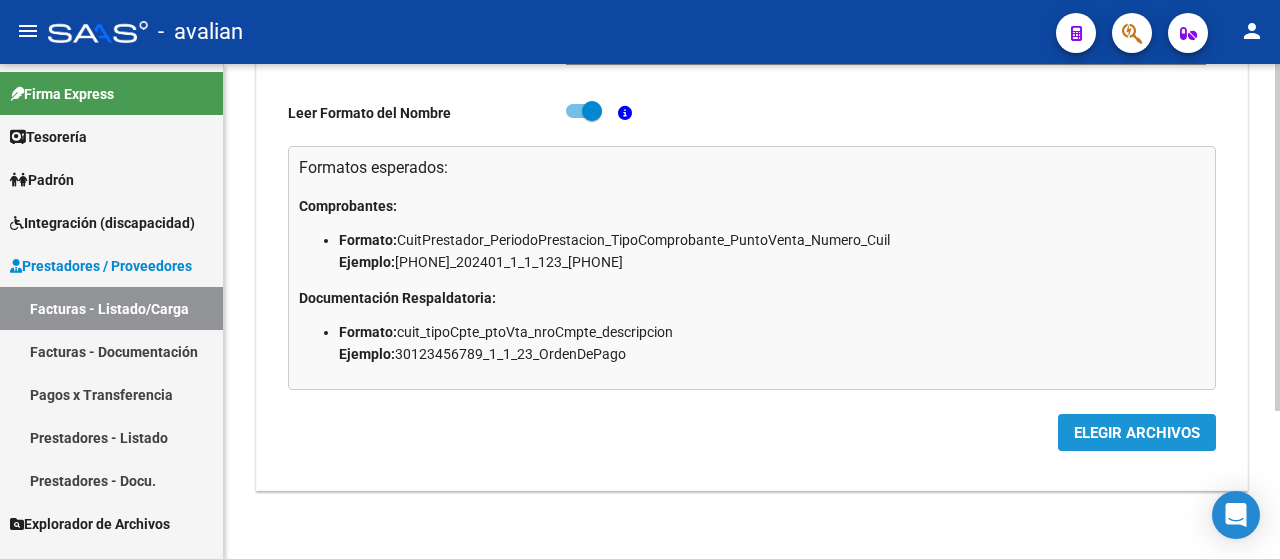click on "ELEGIR ARCHIVOS" 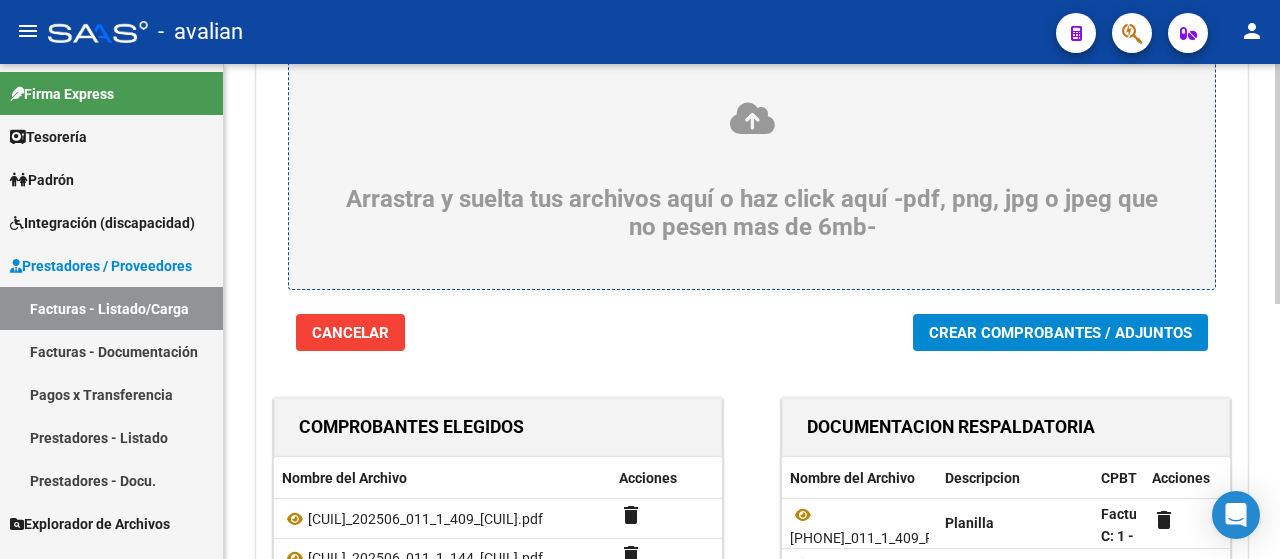 scroll, scrollTop: 200, scrollLeft: 0, axis: vertical 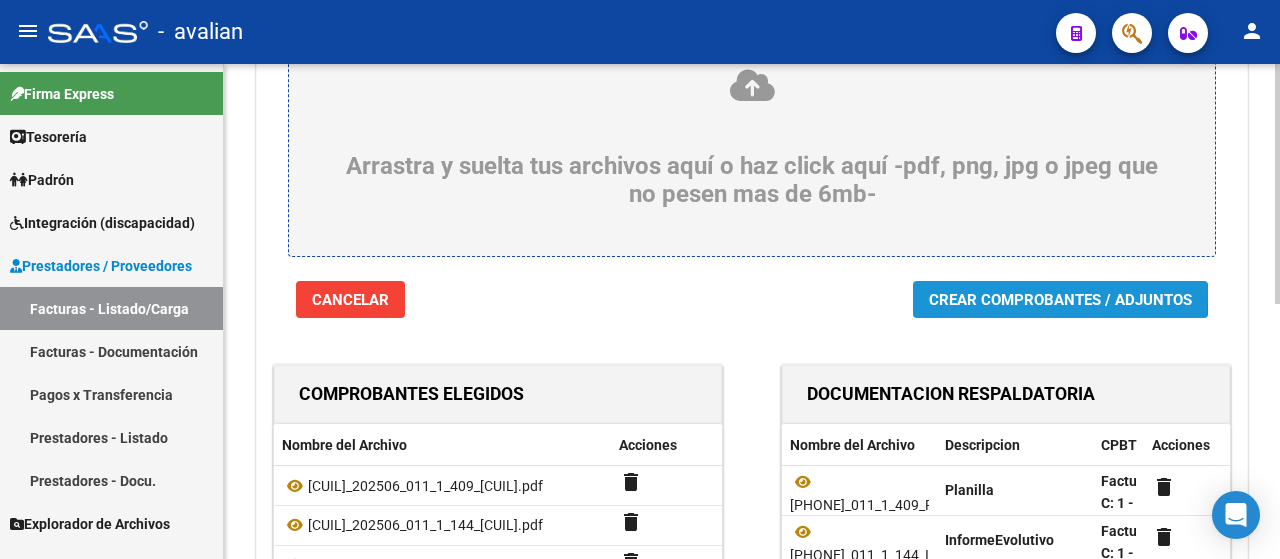 click on "Crear Comprobantes / Adjuntos" 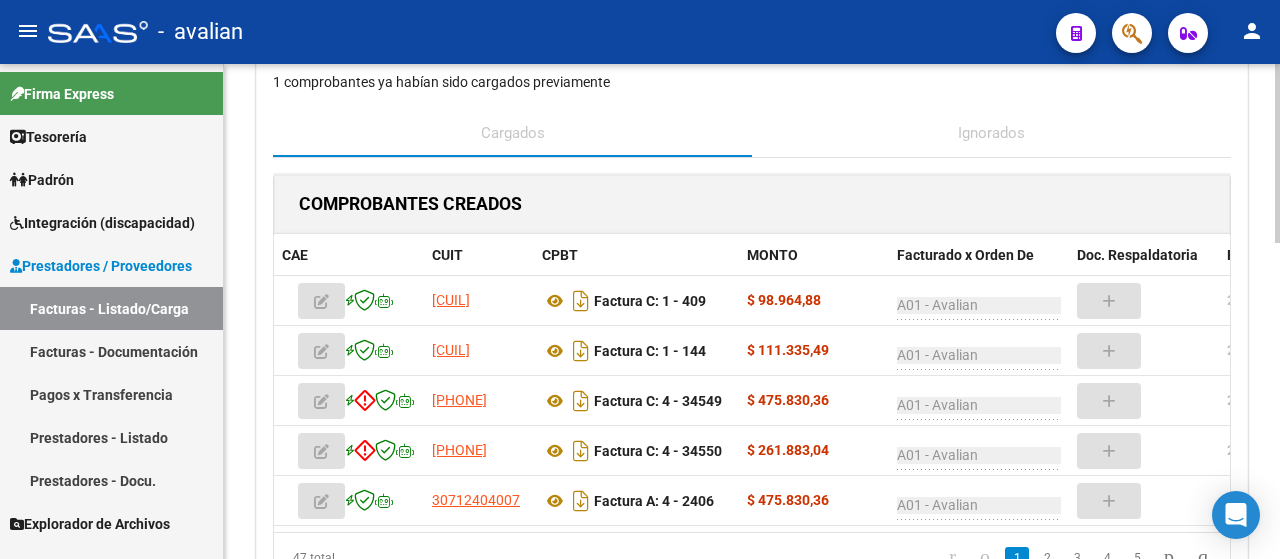 scroll, scrollTop: 400, scrollLeft: 0, axis: vertical 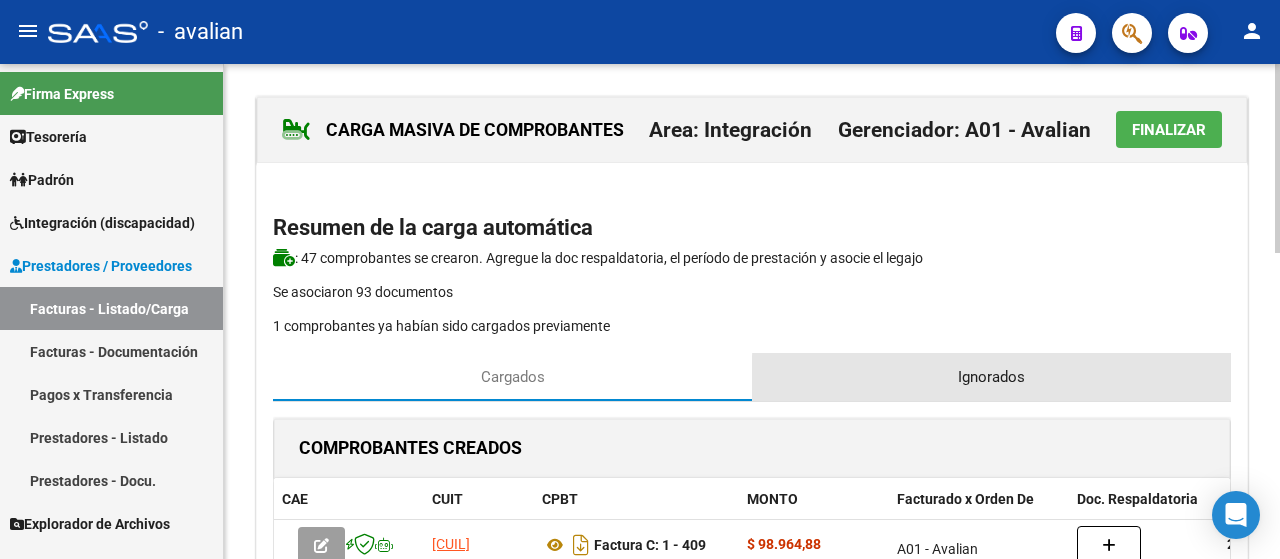 click on "Ignorados" at bounding box center [991, 377] 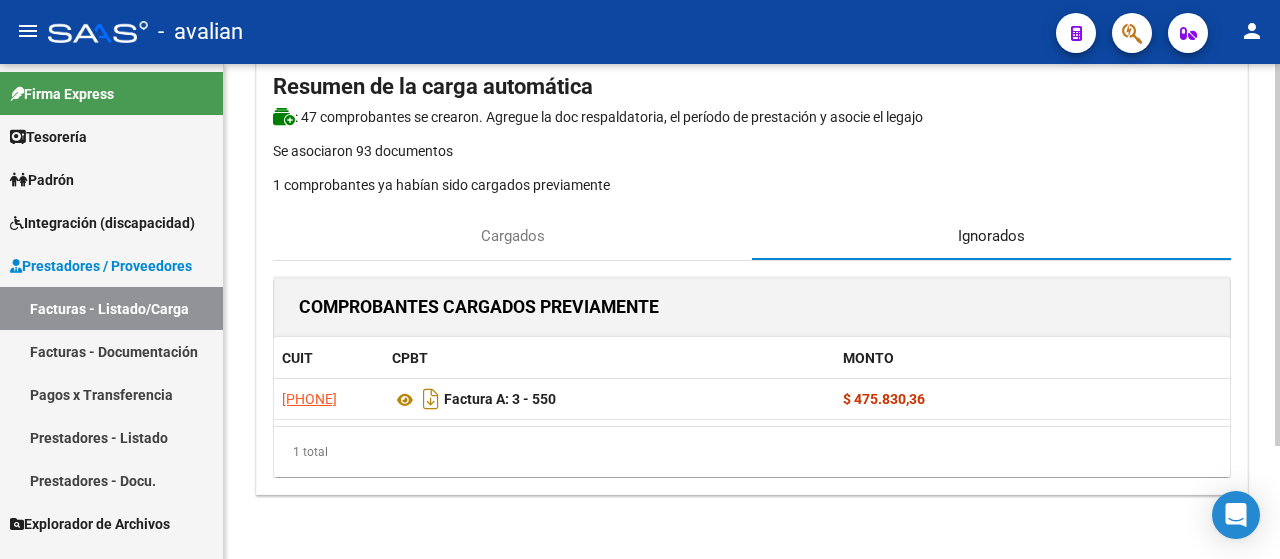 scroll, scrollTop: 145, scrollLeft: 0, axis: vertical 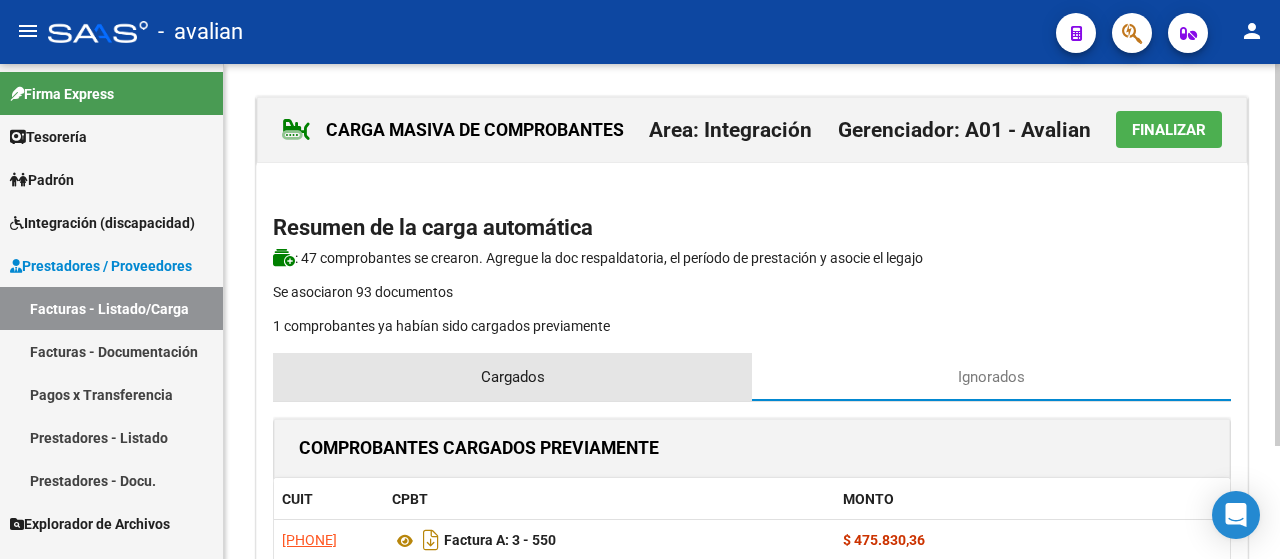 click on "Cargados" at bounding box center [513, 377] 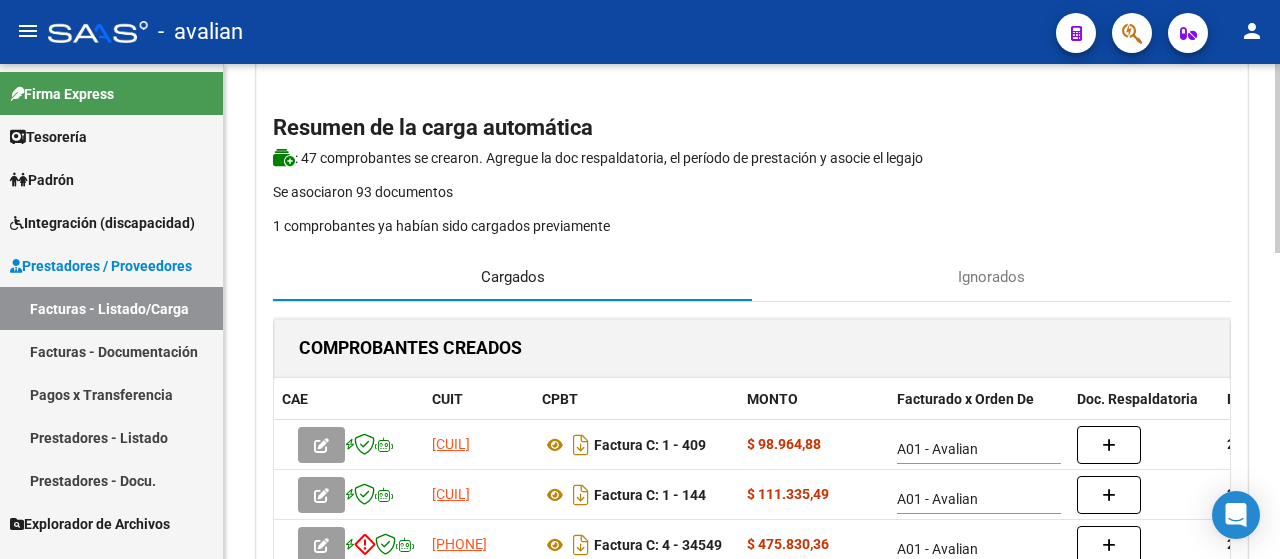 scroll, scrollTop: 0, scrollLeft: 0, axis: both 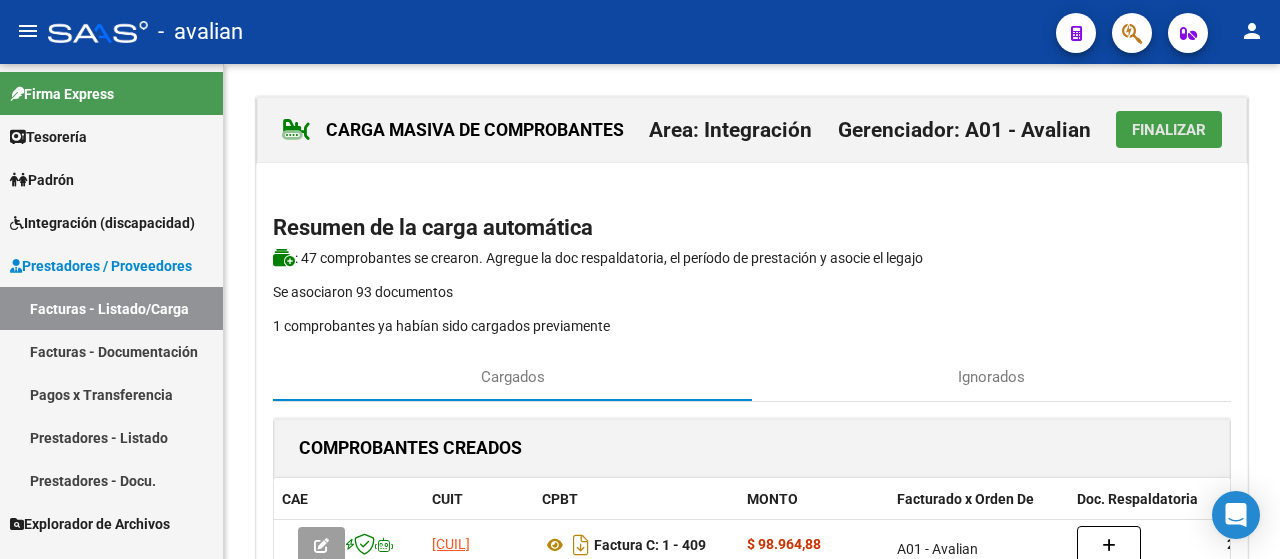 click on "Finalizar" 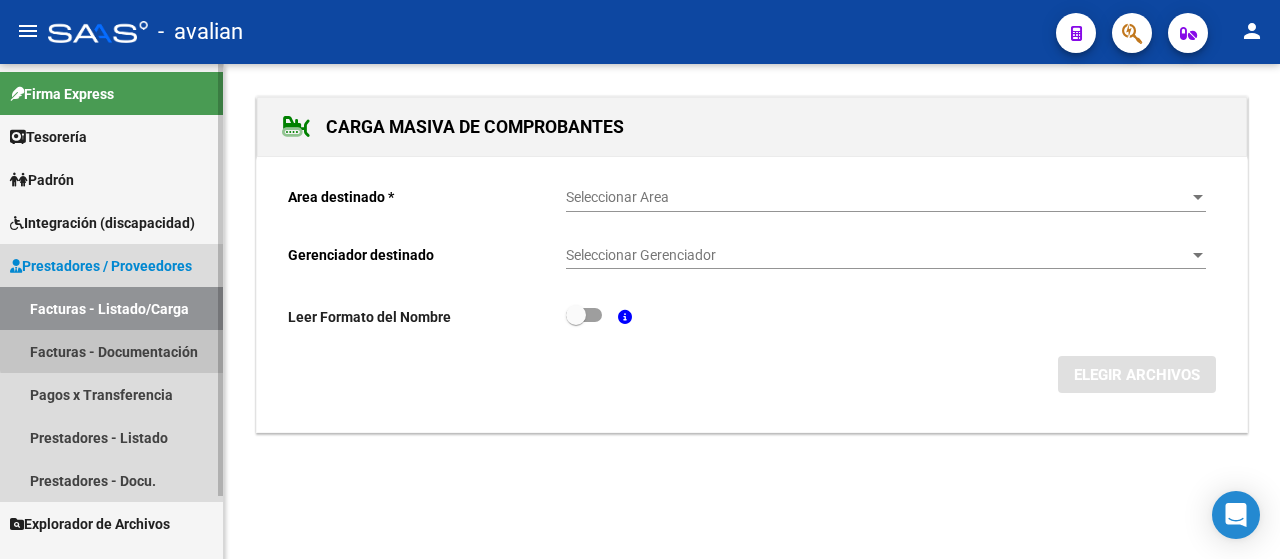 click on "Facturas - Documentación" at bounding box center (111, 351) 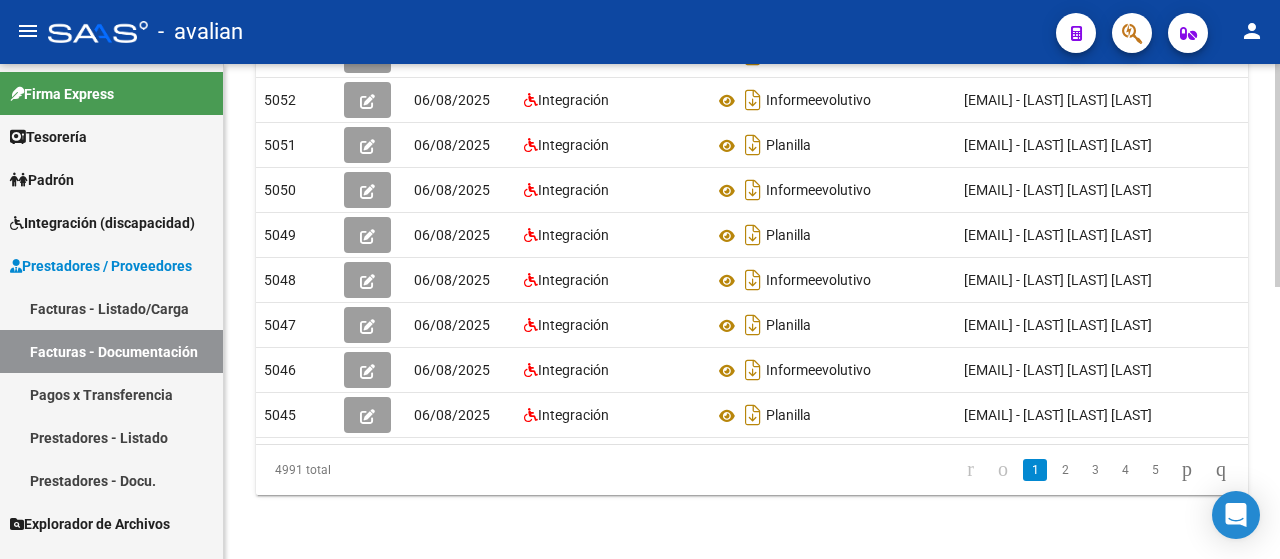 scroll, scrollTop: 3, scrollLeft: 0, axis: vertical 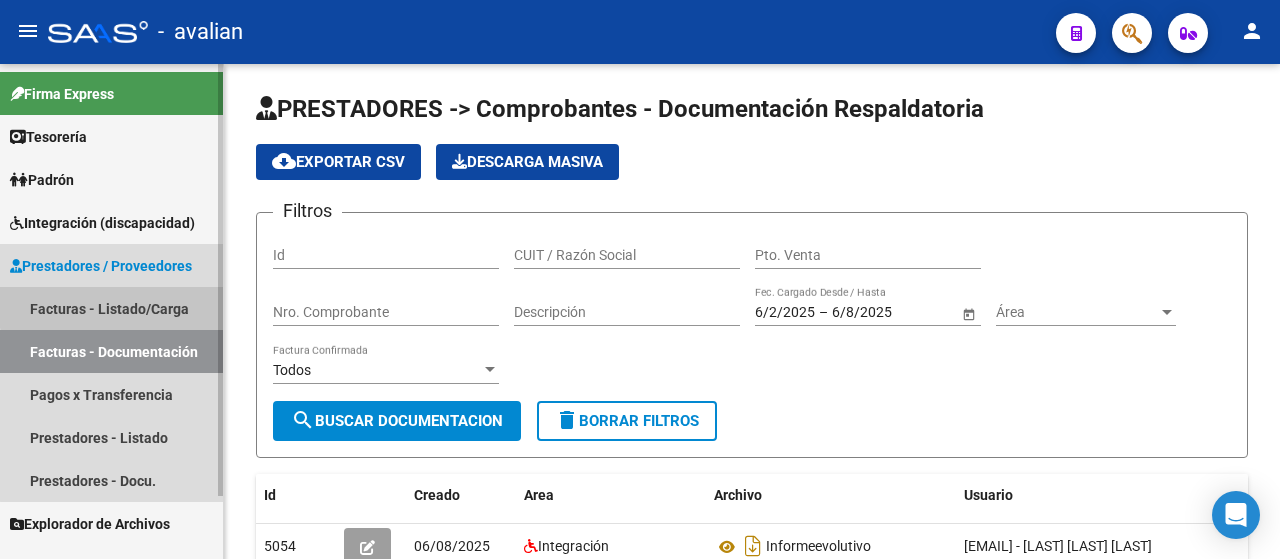 click on "Facturas - Listado/Carga" at bounding box center (111, 308) 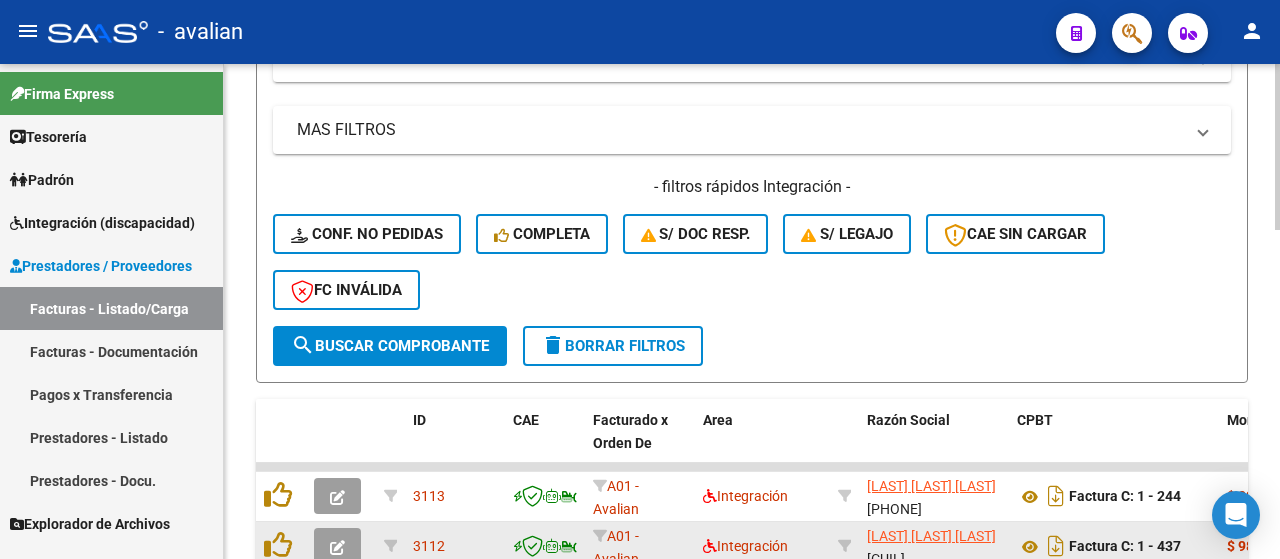 scroll, scrollTop: 503, scrollLeft: 0, axis: vertical 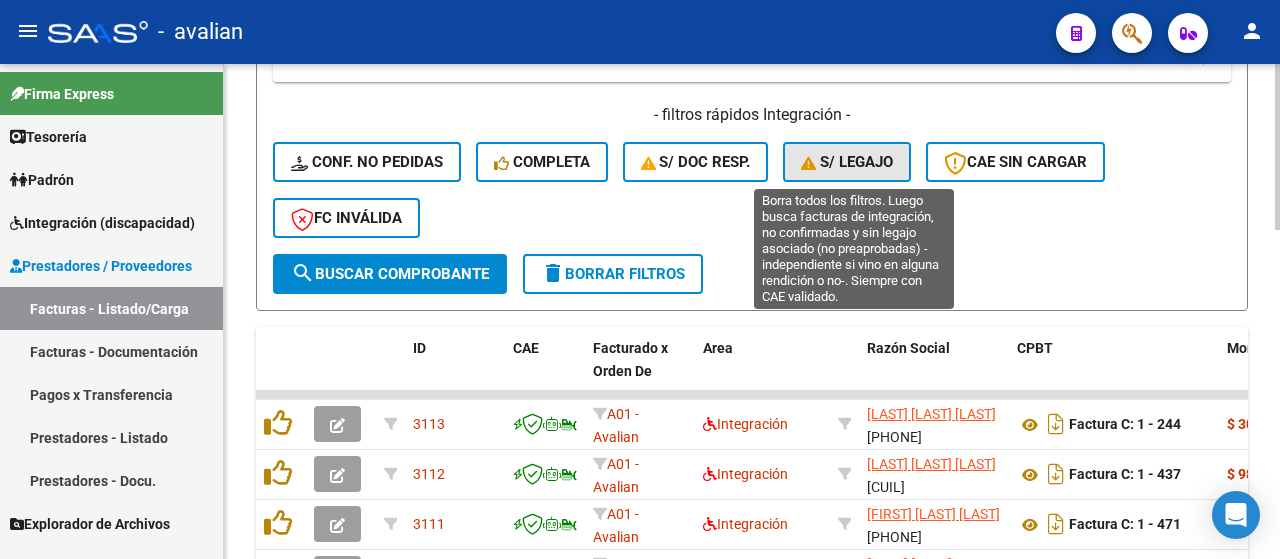 click on "S/ legajo" 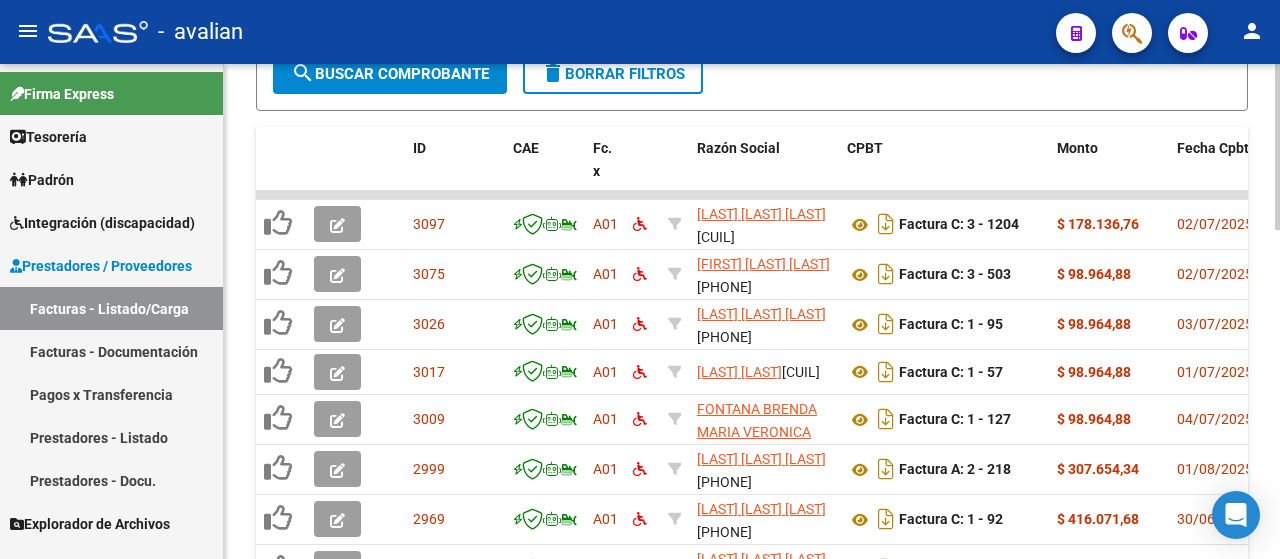 scroll, scrollTop: 403, scrollLeft: 0, axis: vertical 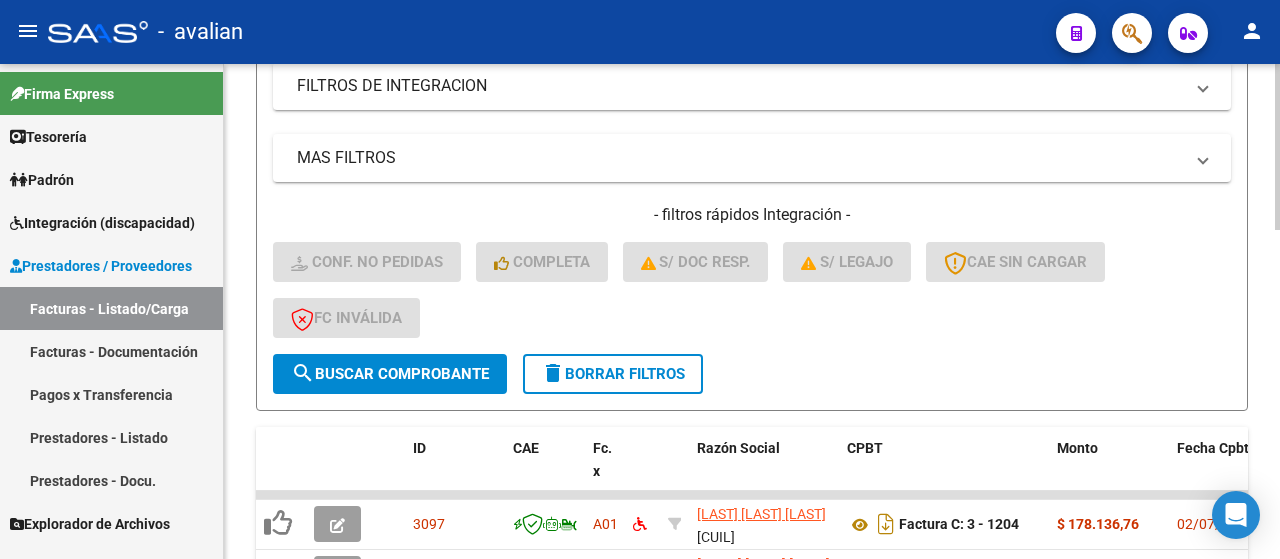 click on "delete  Borrar Filtros" 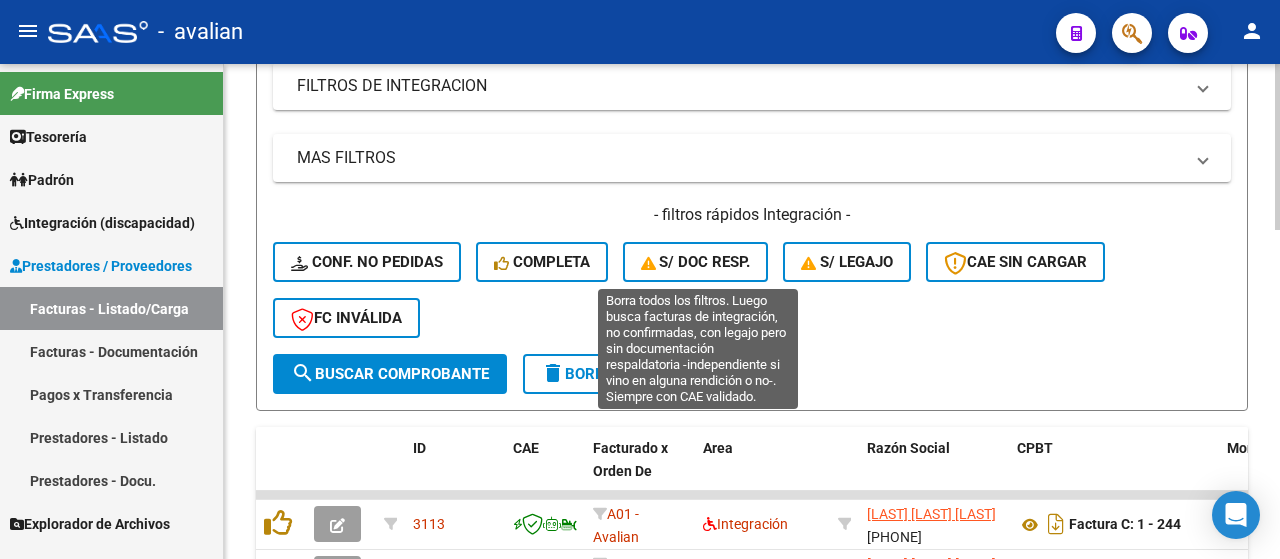 click on "S/ Doc Resp." 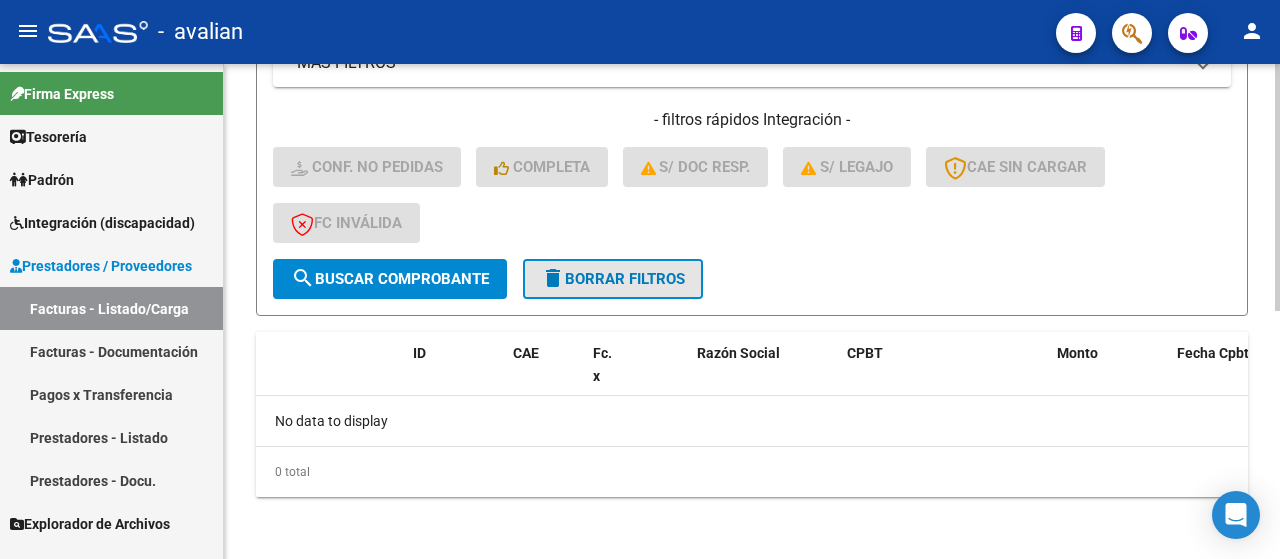 click on "delete  Borrar Filtros" 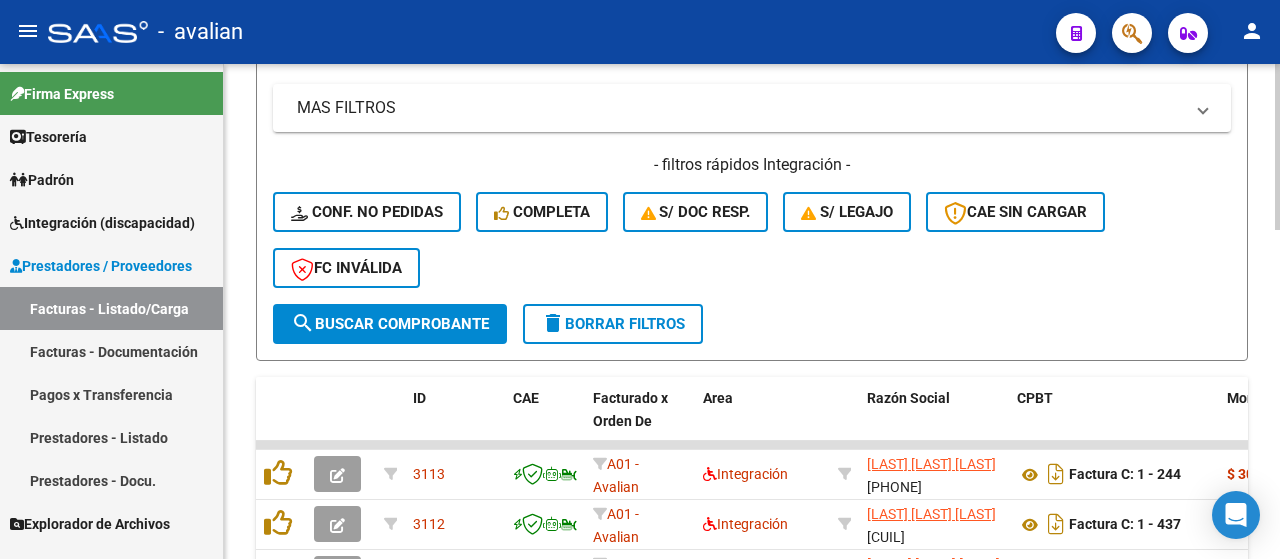 scroll, scrollTop: 498, scrollLeft: 0, axis: vertical 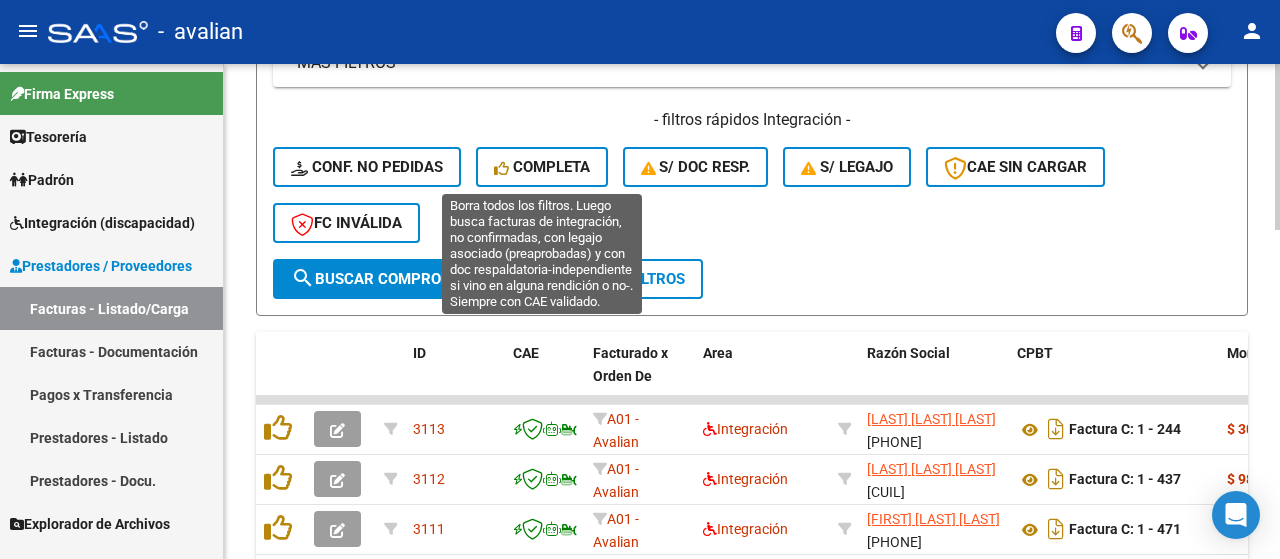 click on "Completa" 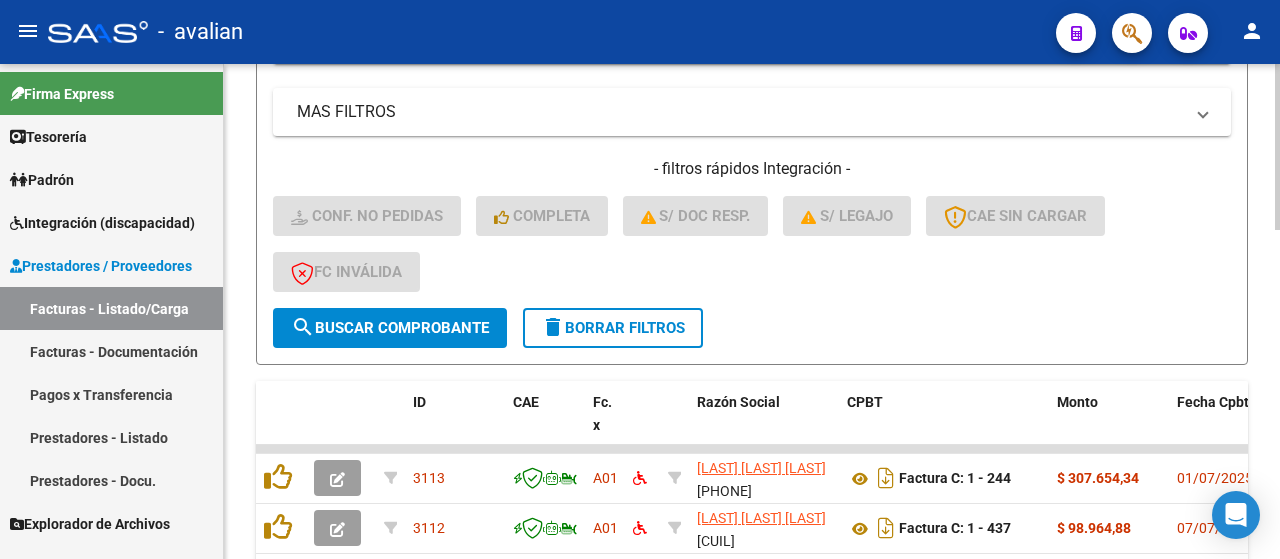 scroll, scrollTop: 378, scrollLeft: 0, axis: vertical 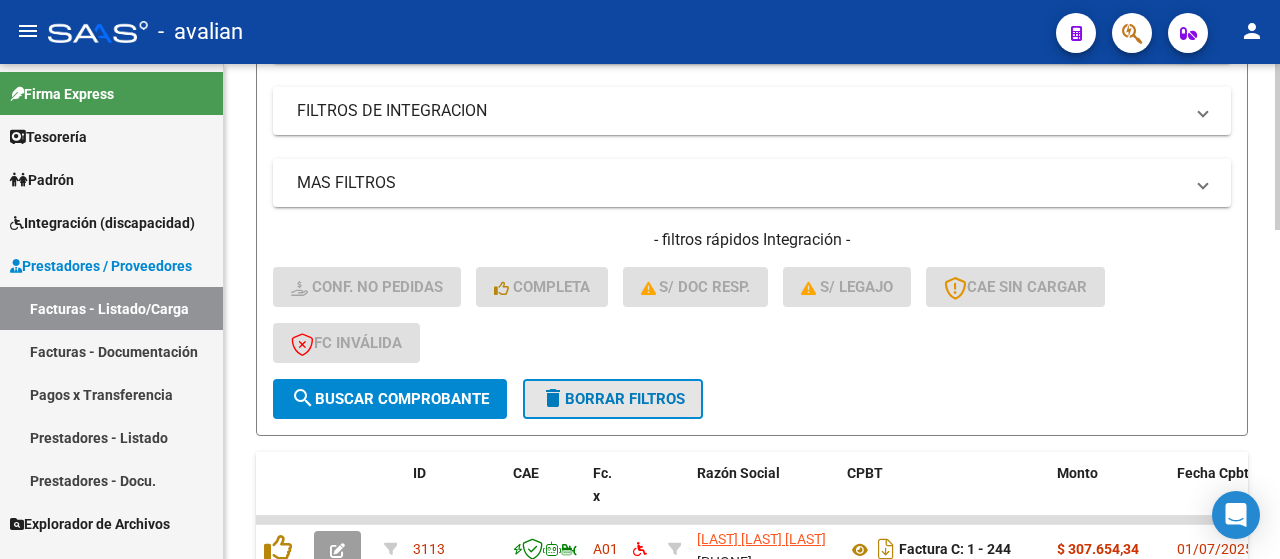 click on "delete  Borrar Filtros" 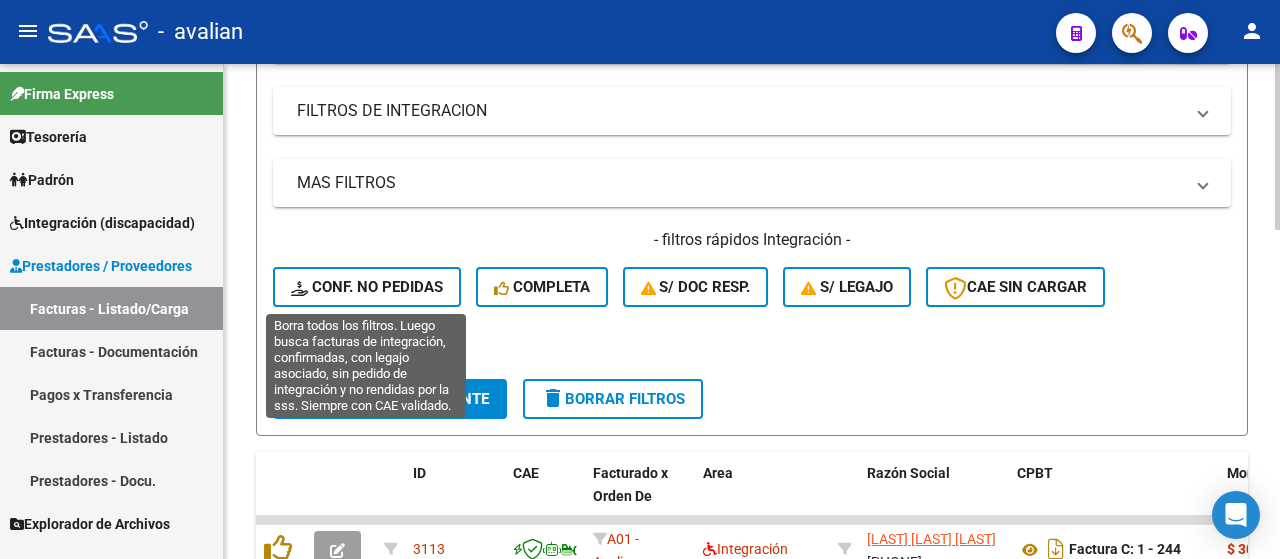click on "Conf. no pedidas" 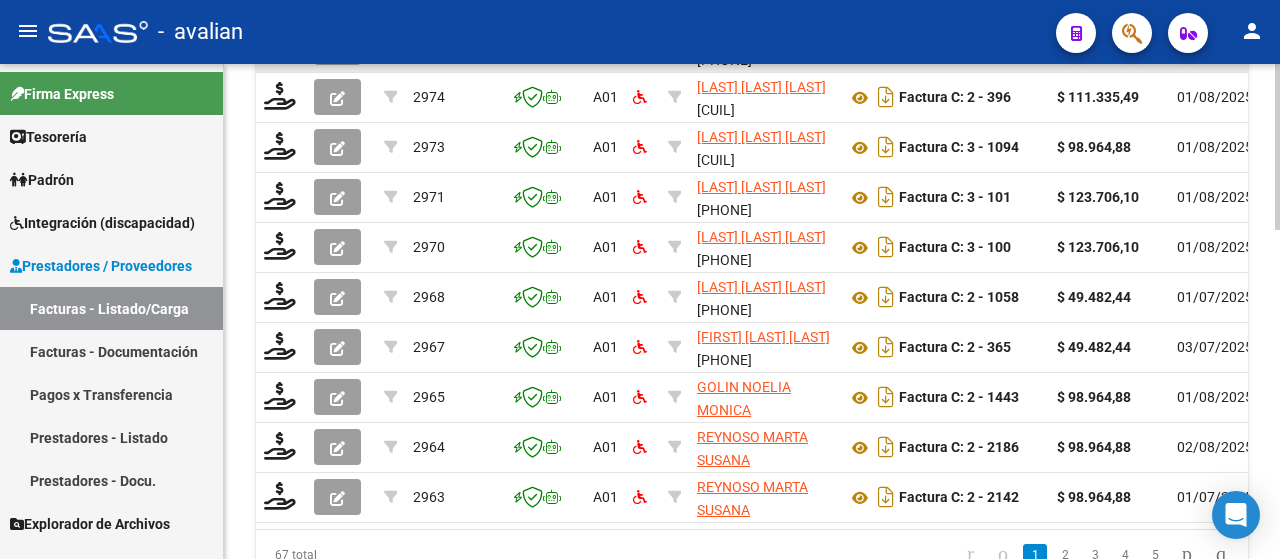scroll, scrollTop: 978, scrollLeft: 0, axis: vertical 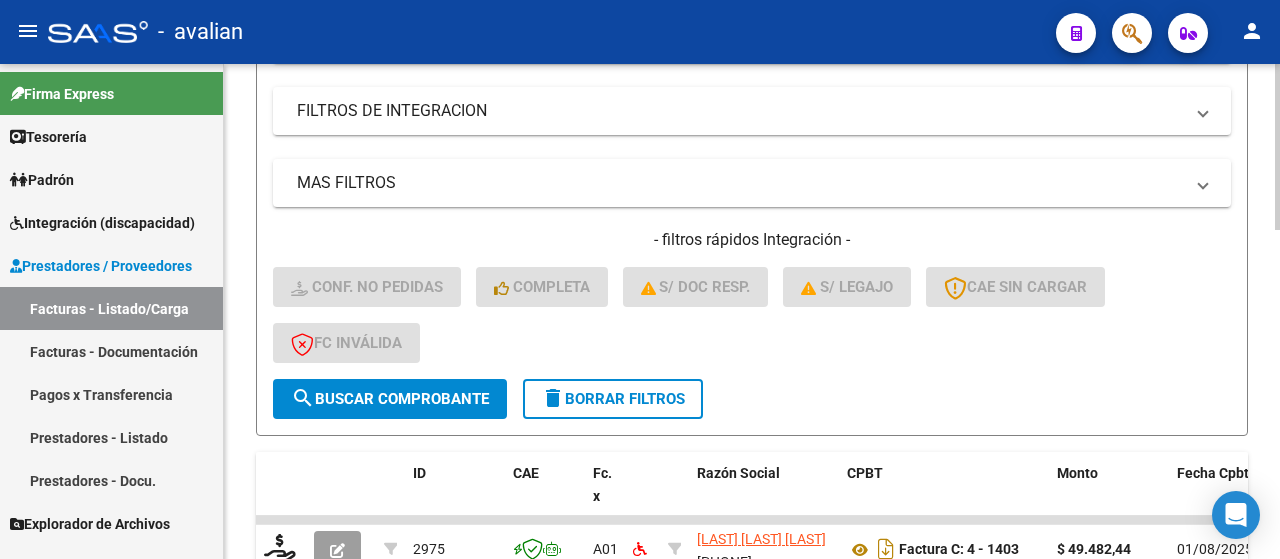 click on "delete  Borrar Filtros" 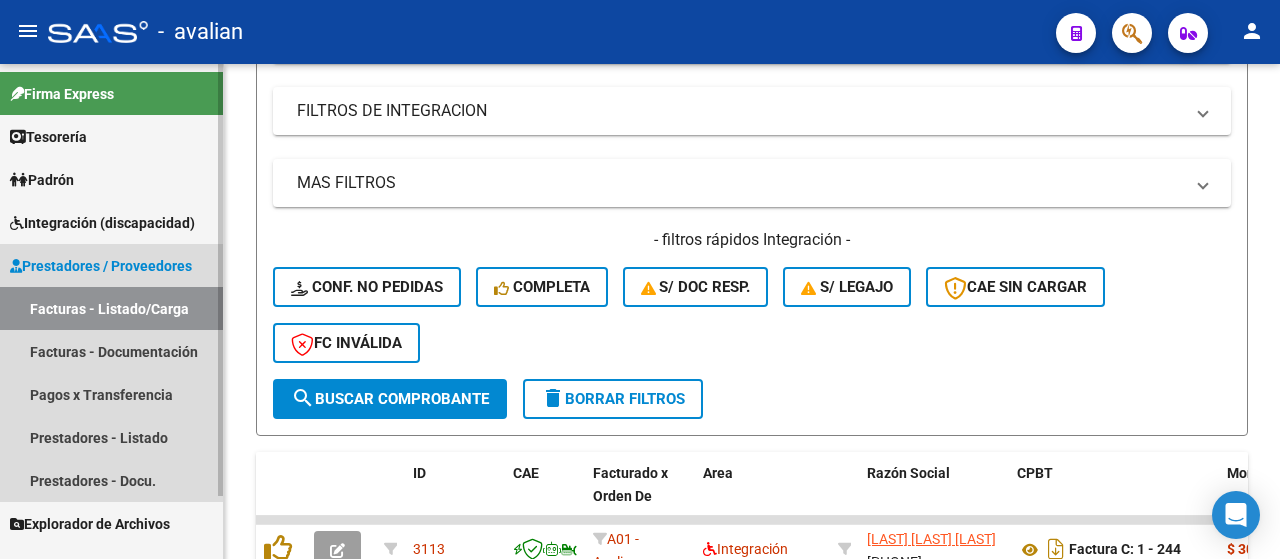 click on "Prestadores / Proveedores" at bounding box center [101, 266] 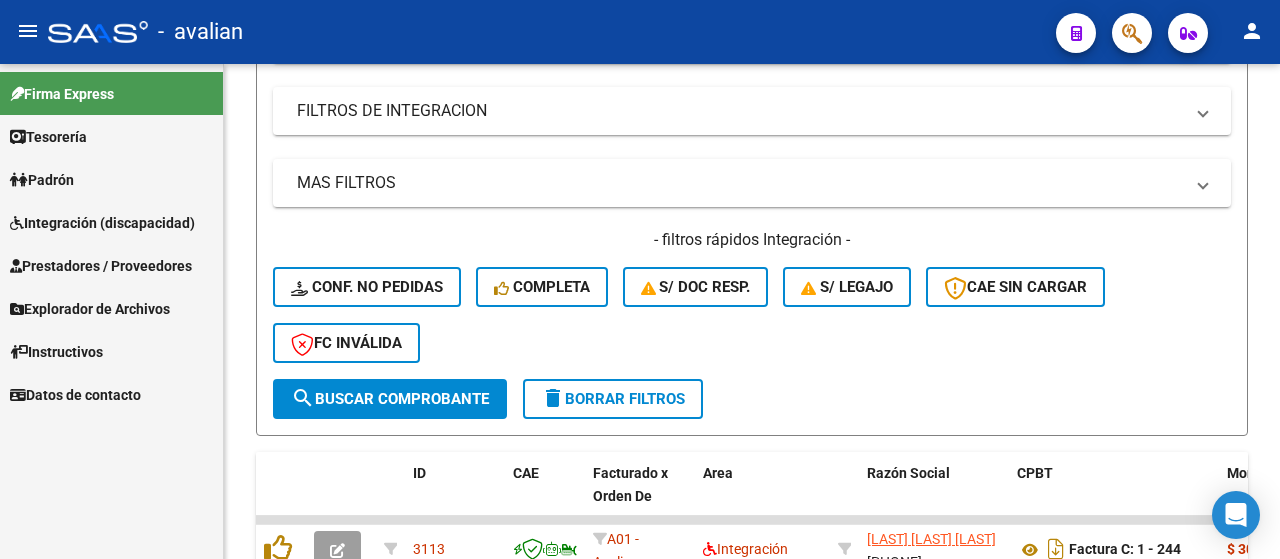 click on "Prestadores / Proveedores" at bounding box center (101, 266) 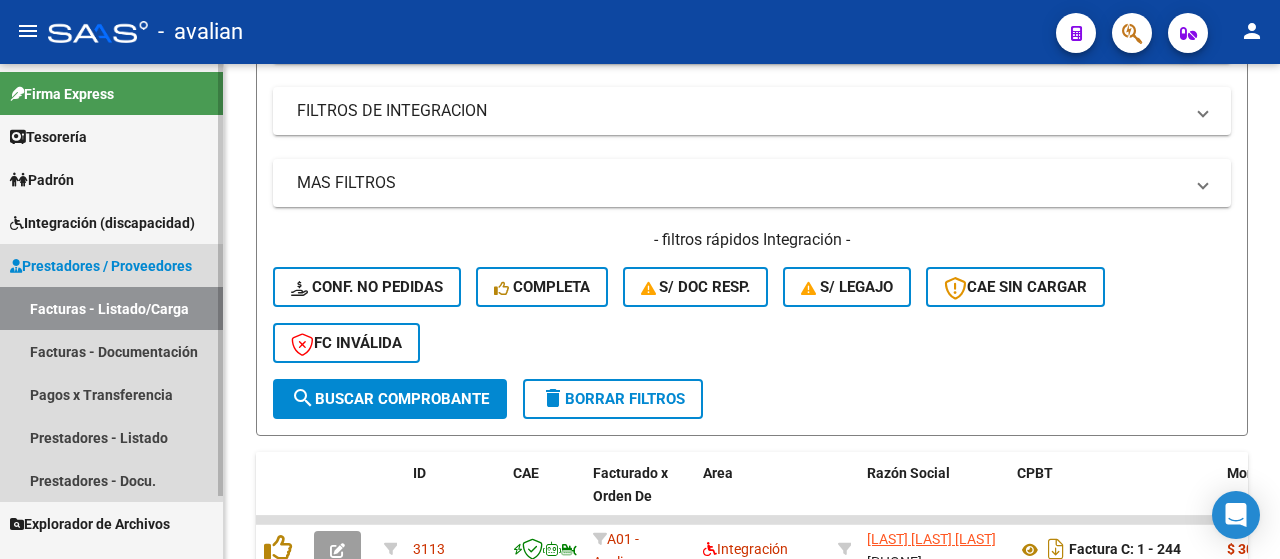 click on "Facturas - Listado/Carga" at bounding box center [111, 308] 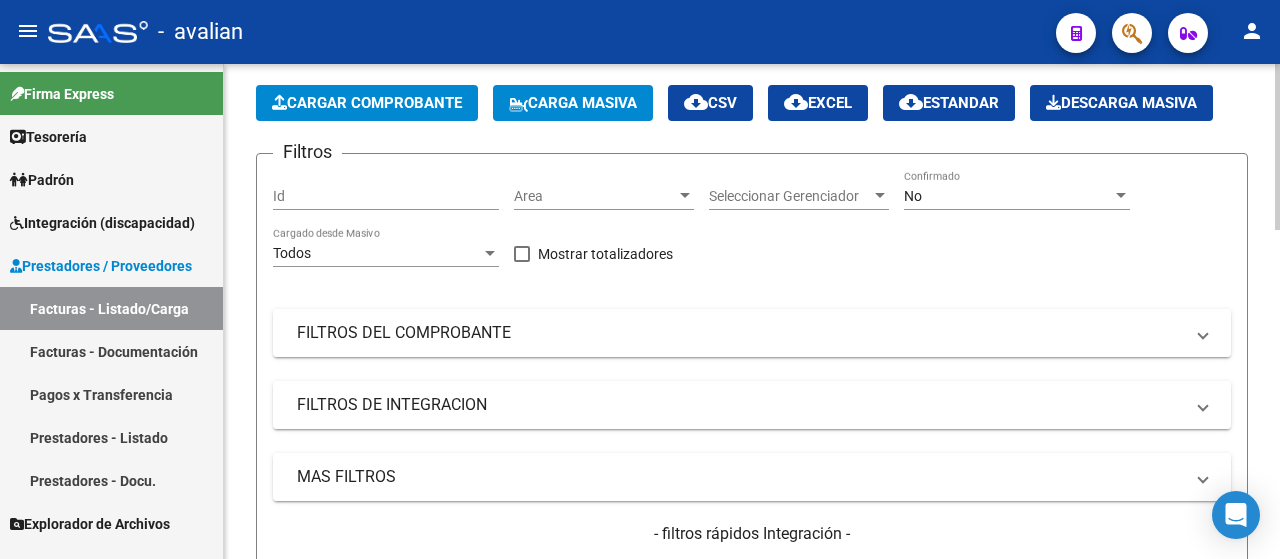 scroll, scrollTop: 0, scrollLeft: 0, axis: both 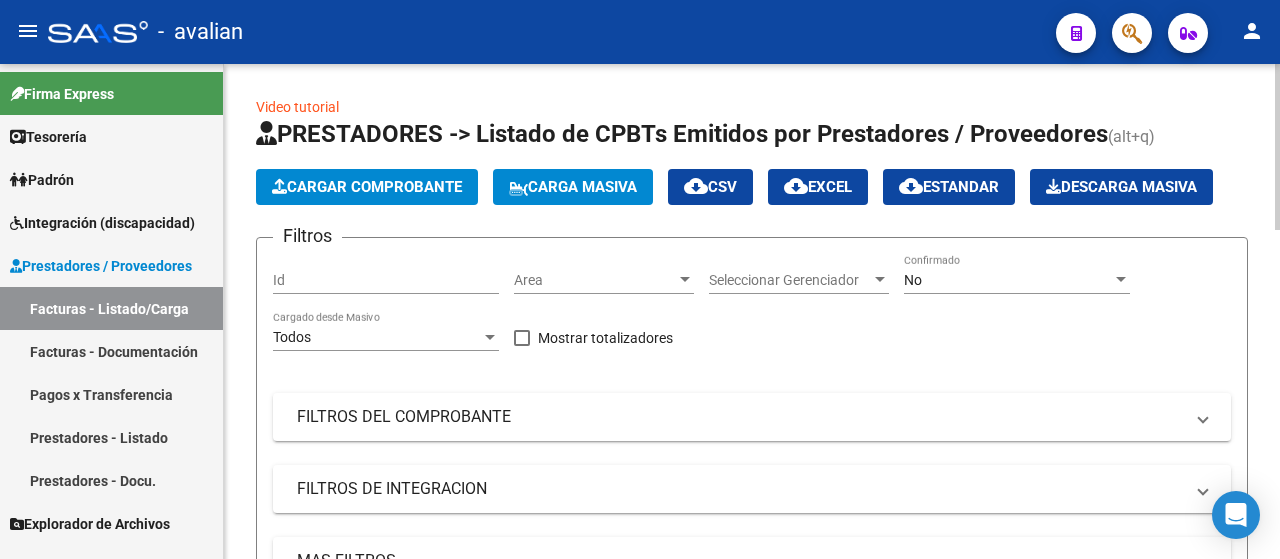click on "Carga Masiva" 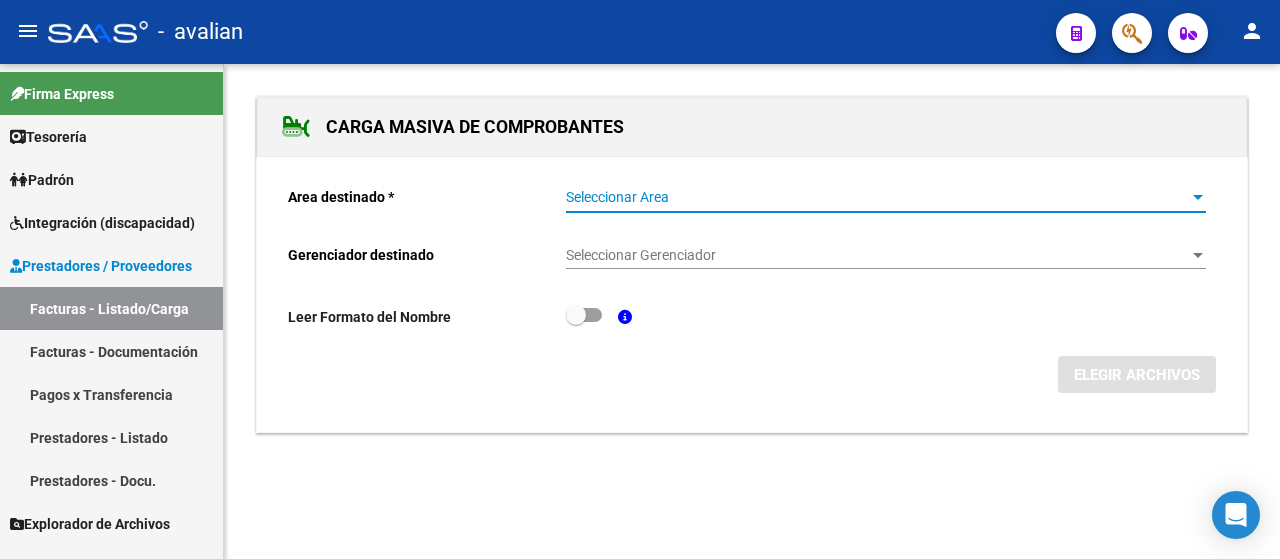 click at bounding box center [1198, 198] 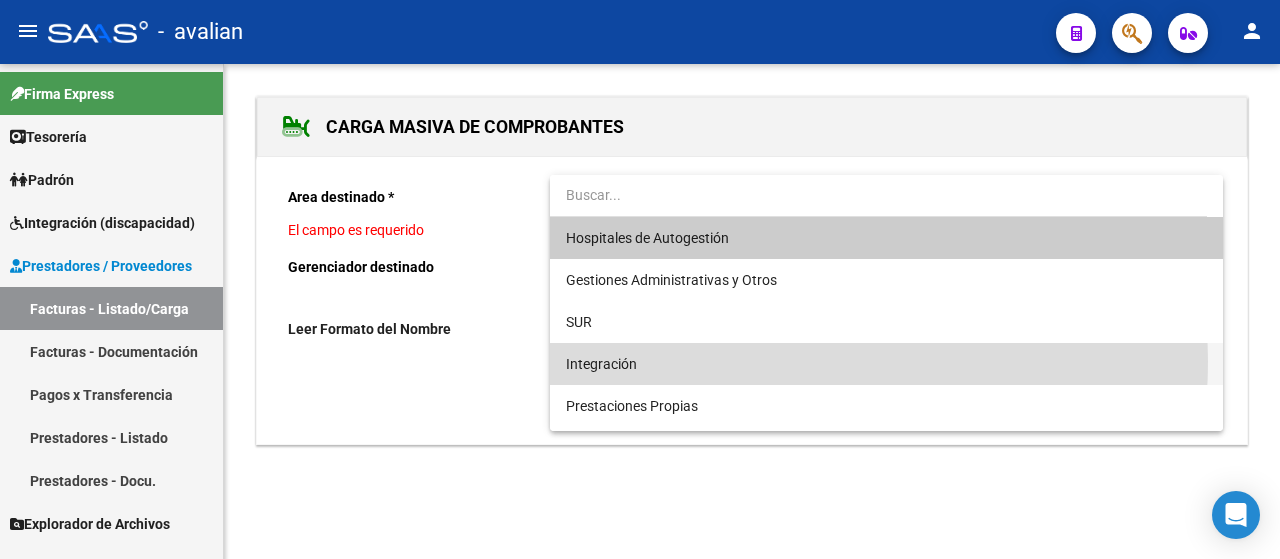 click on "Integración" at bounding box center [886, 364] 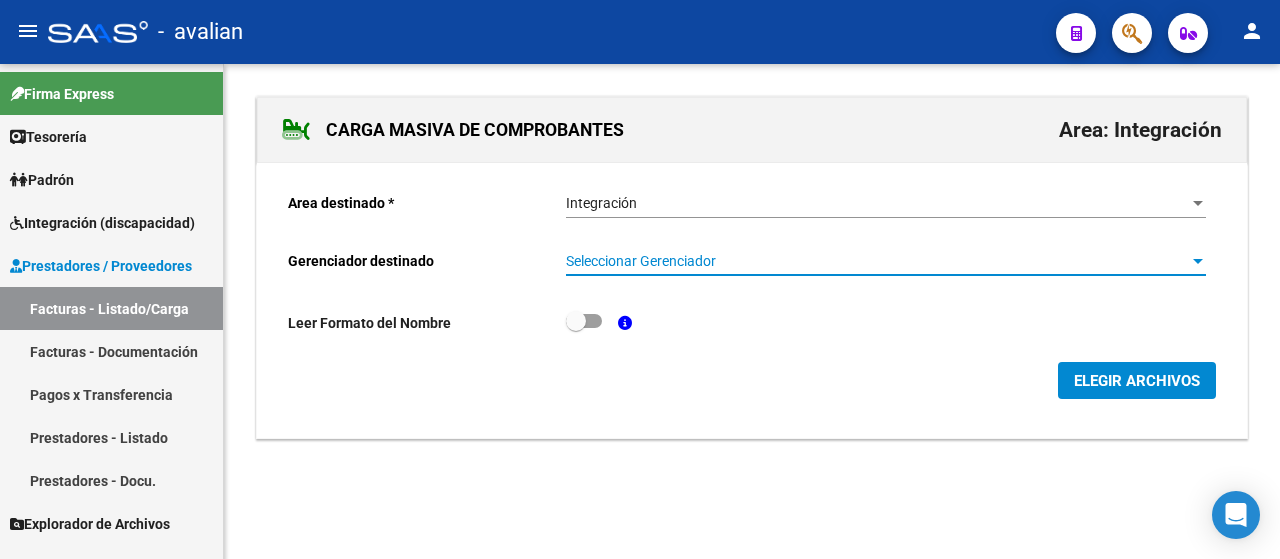 click at bounding box center [1198, 261] 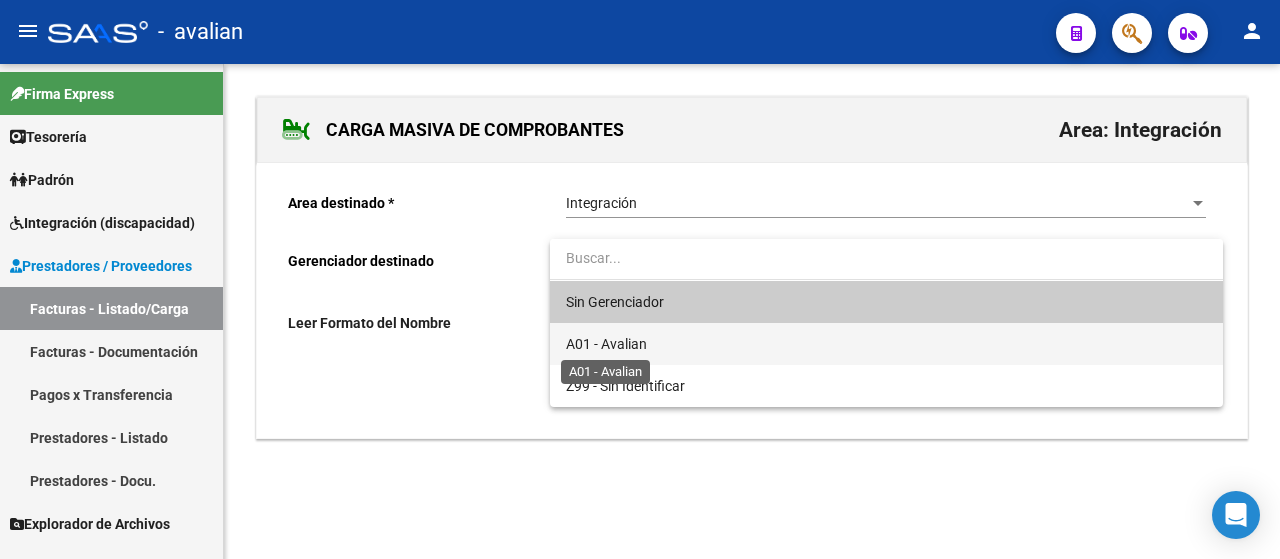 click on "A01 - Avalian" at bounding box center [606, 344] 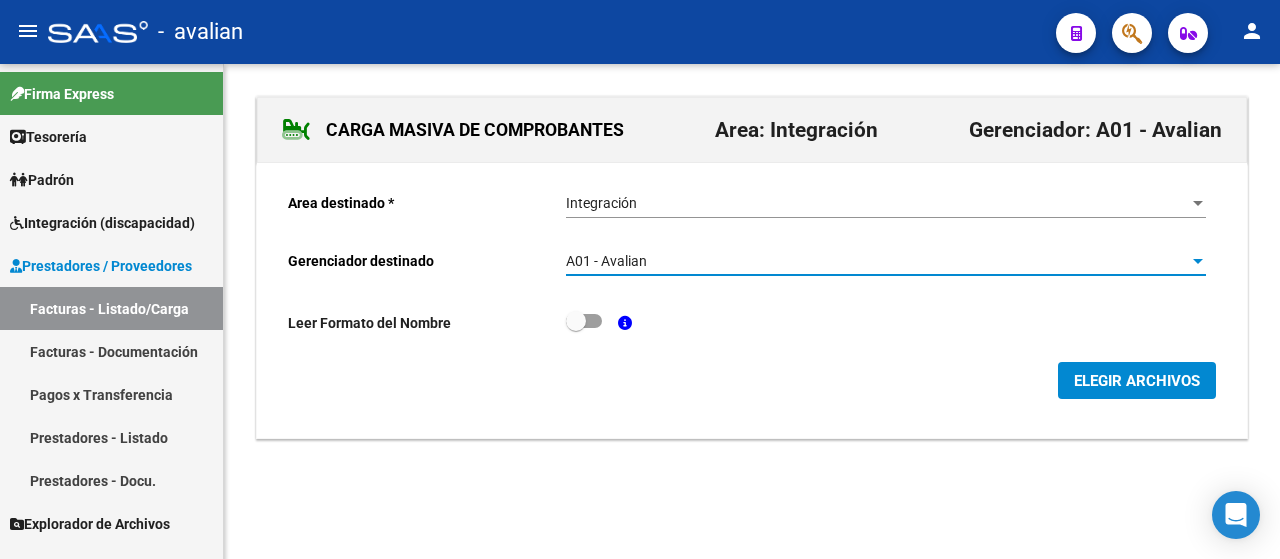click at bounding box center (584, 321) 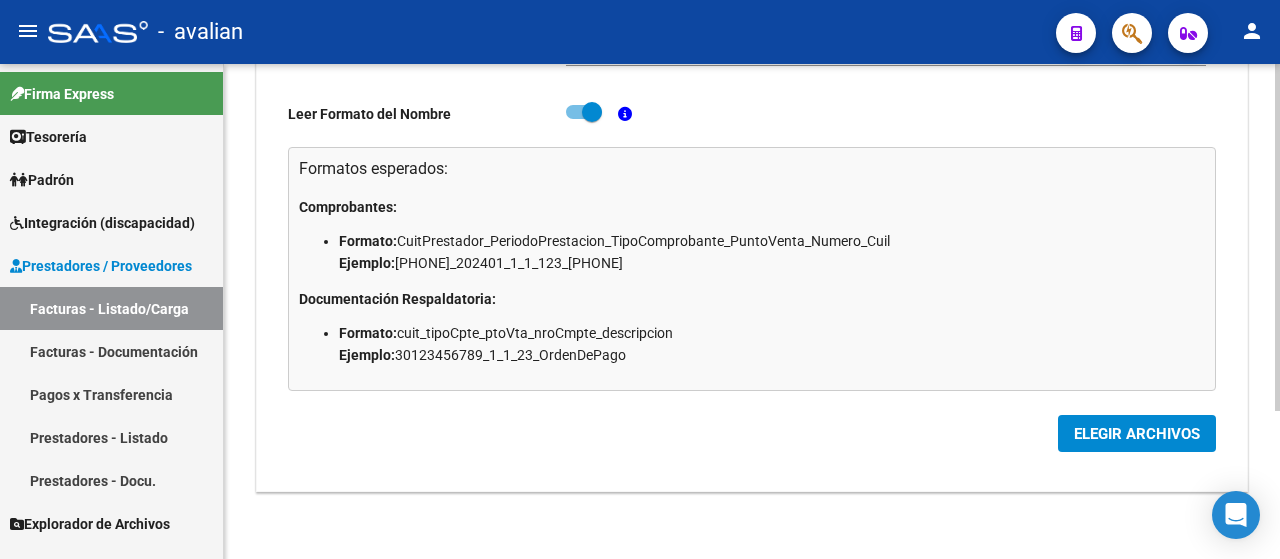 scroll, scrollTop: 210, scrollLeft: 0, axis: vertical 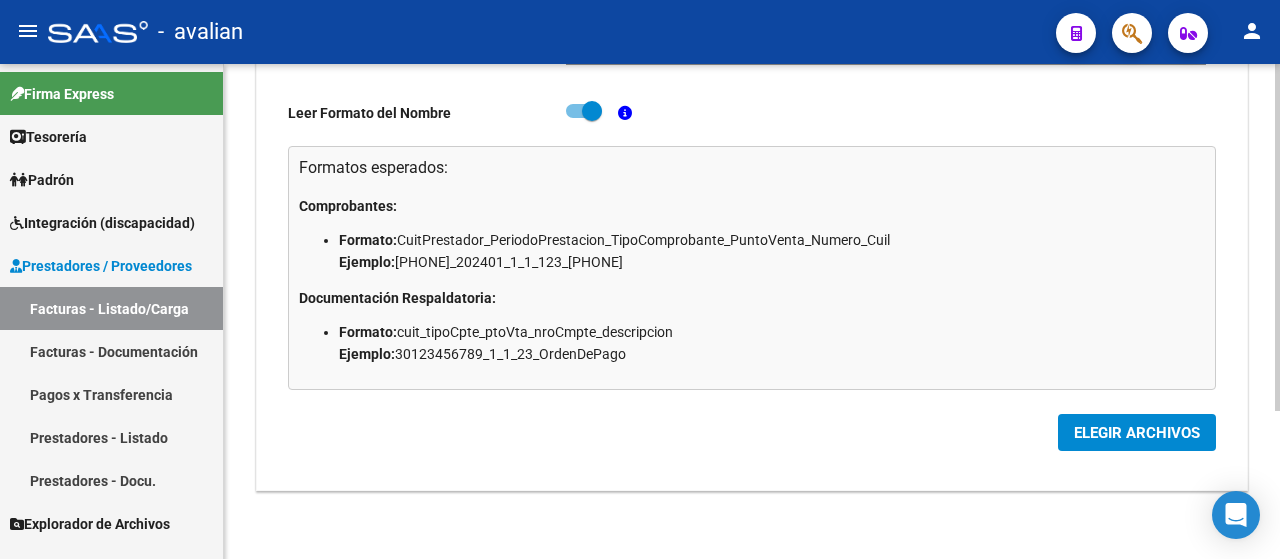 click on "ELEGIR ARCHIVOS" 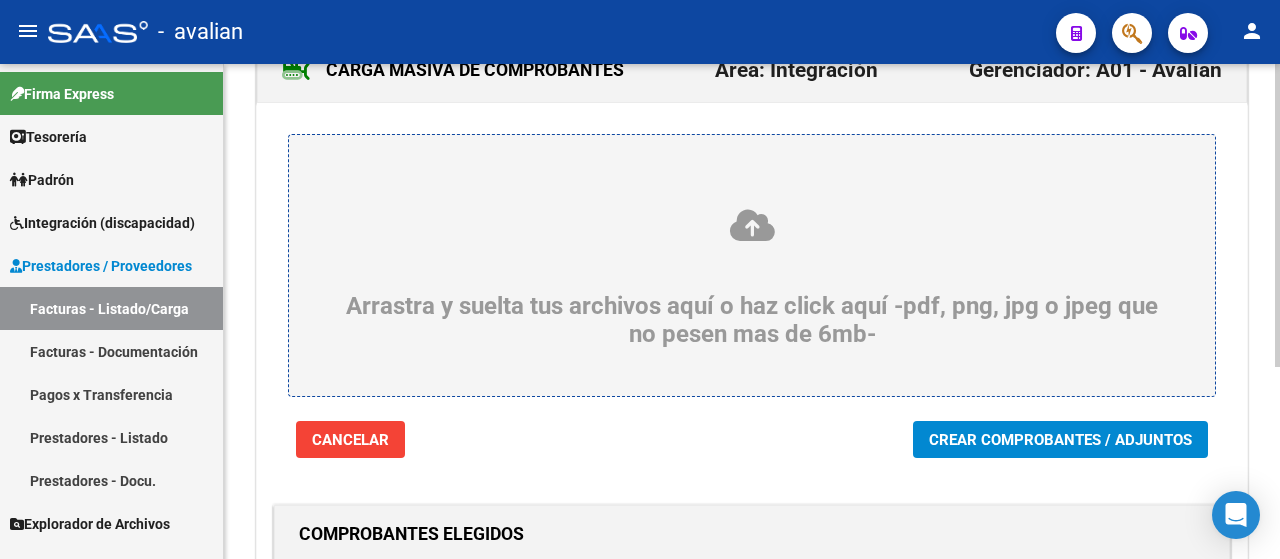 scroll, scrollTop: 314, scrollLeft: 0, axis: vertical 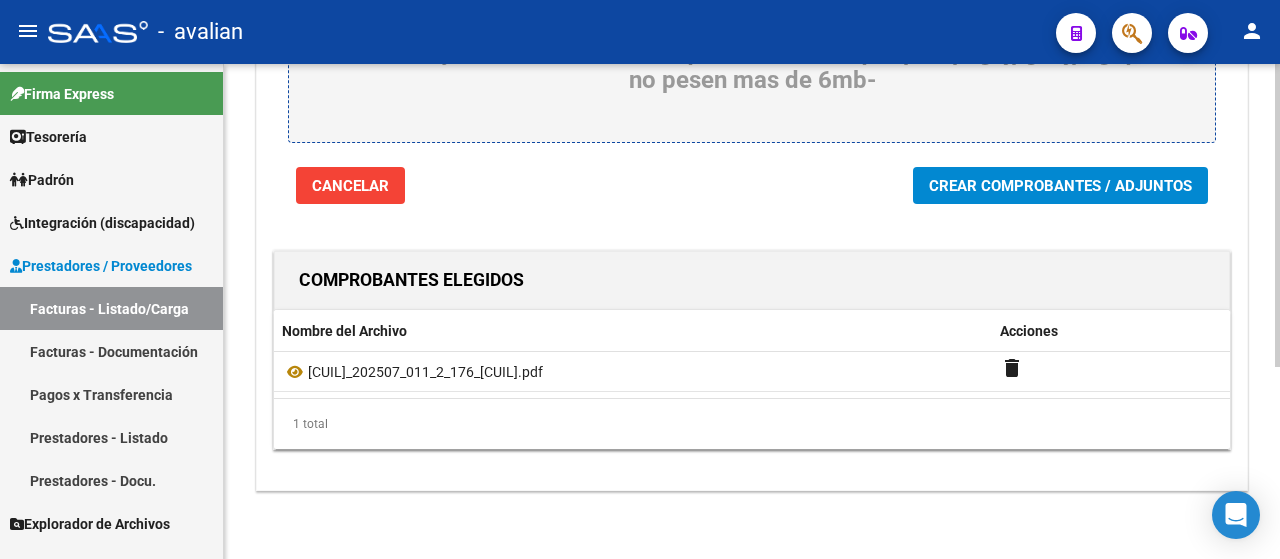 click on "Crear Comprobantes / Adjuntos" 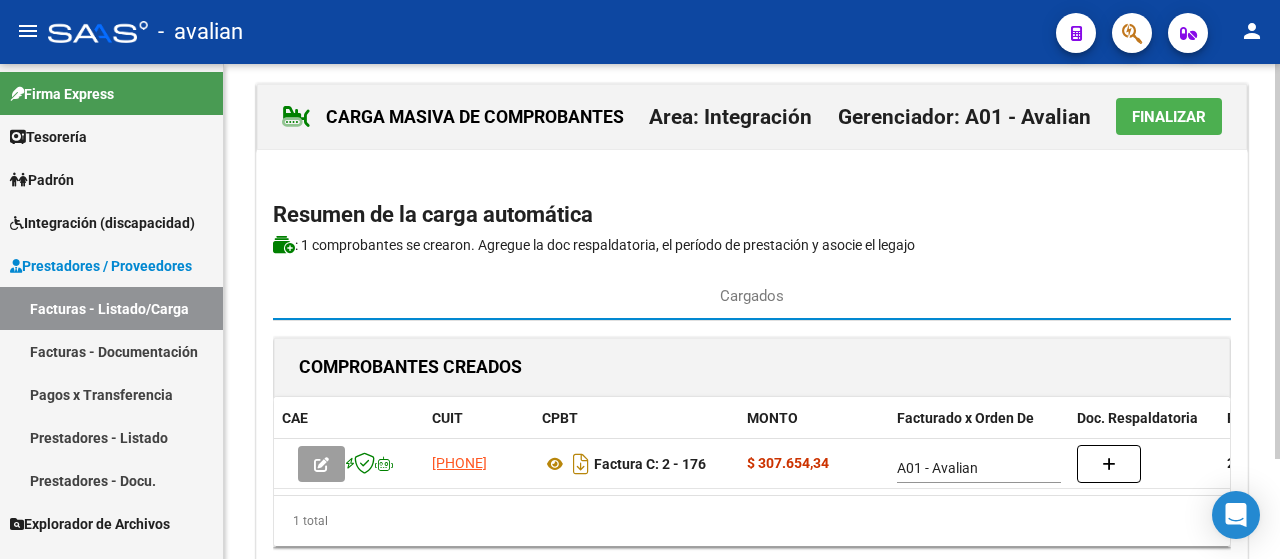 scroll, scrollTop: 0, scrollLeft: 0, axis: both 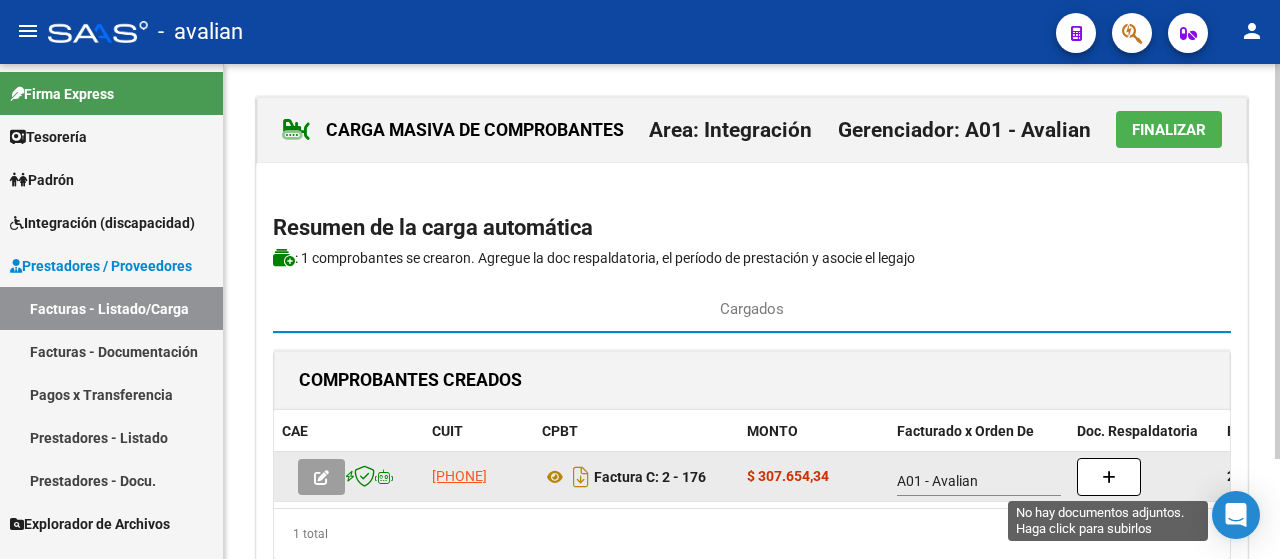 click 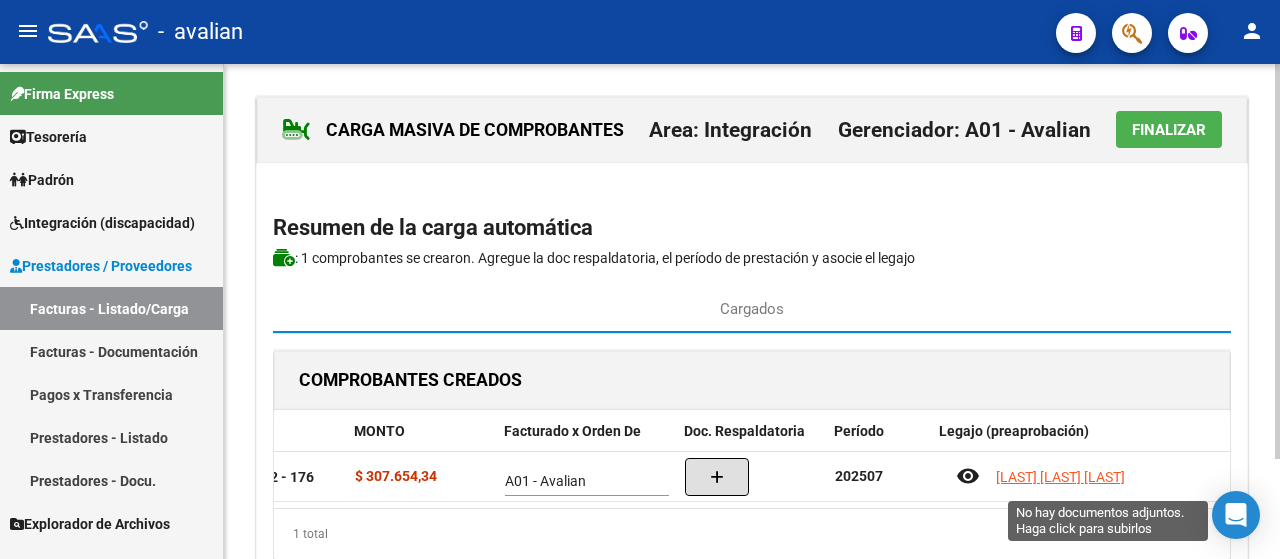 scroll, scrollTop: 0, scrollLeft: 392, axis: horizontal 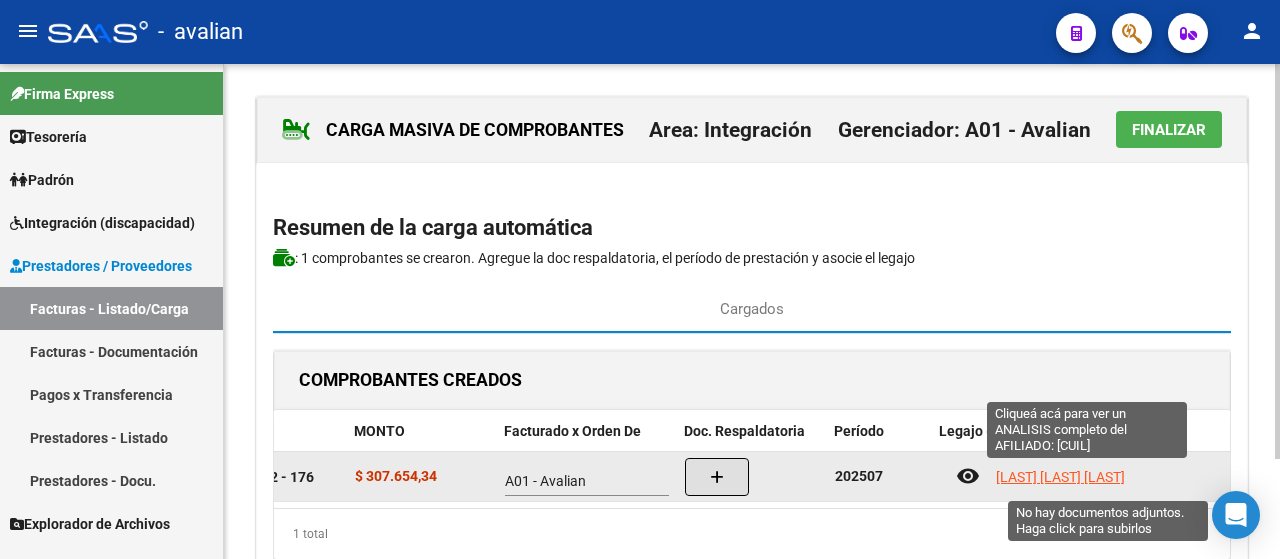 click on "[LAST] [LAST] [LAST]" 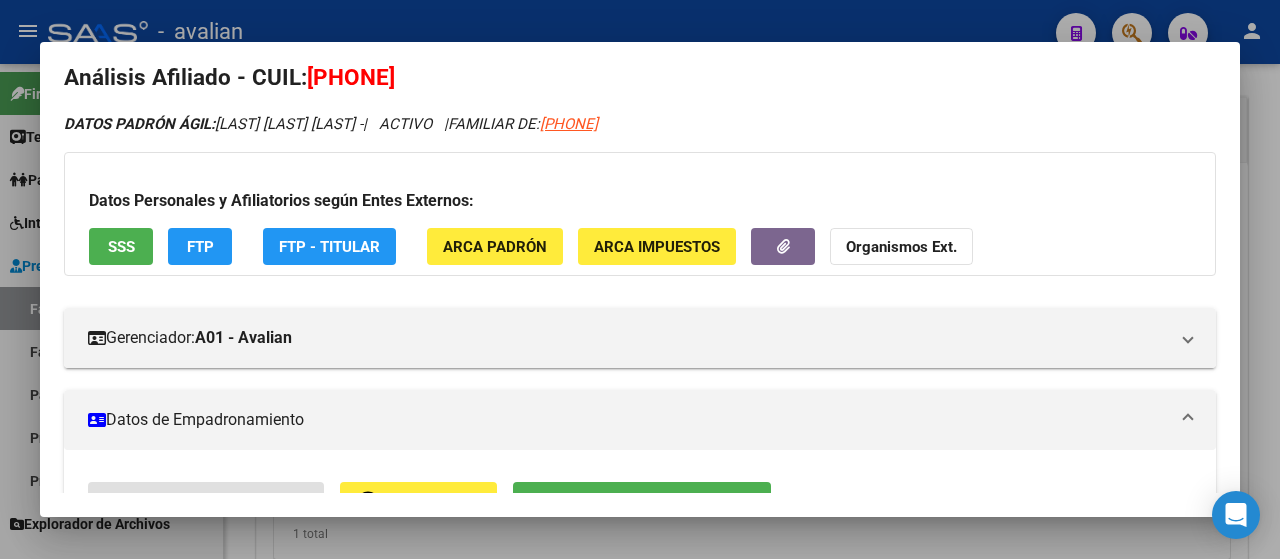 scroll, scrollTop: 0, scrollLeft: 0, axis: both 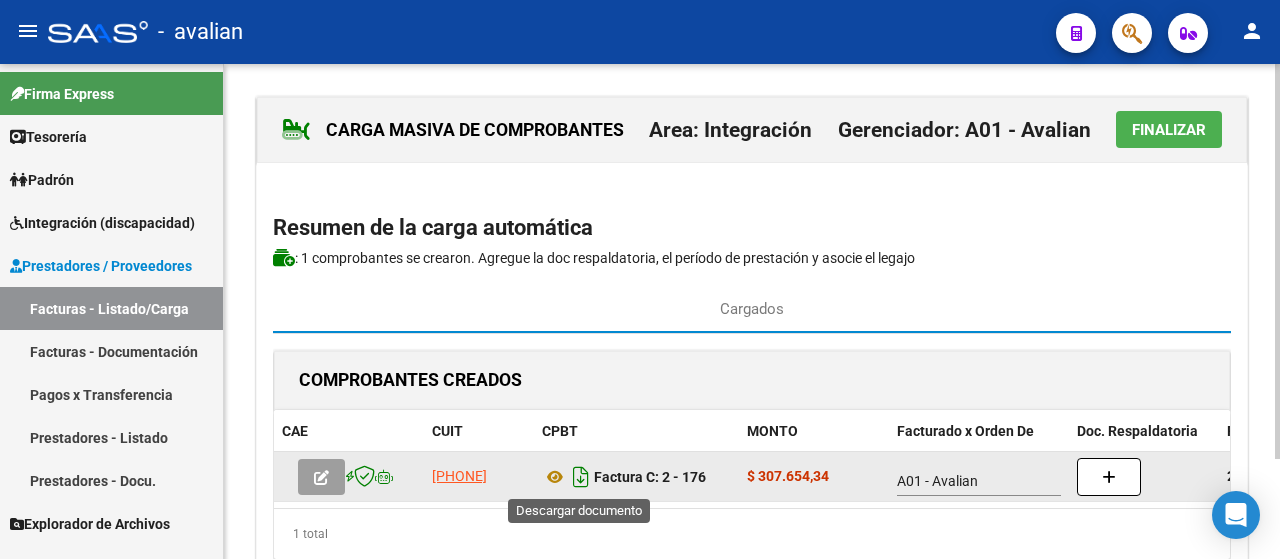 click 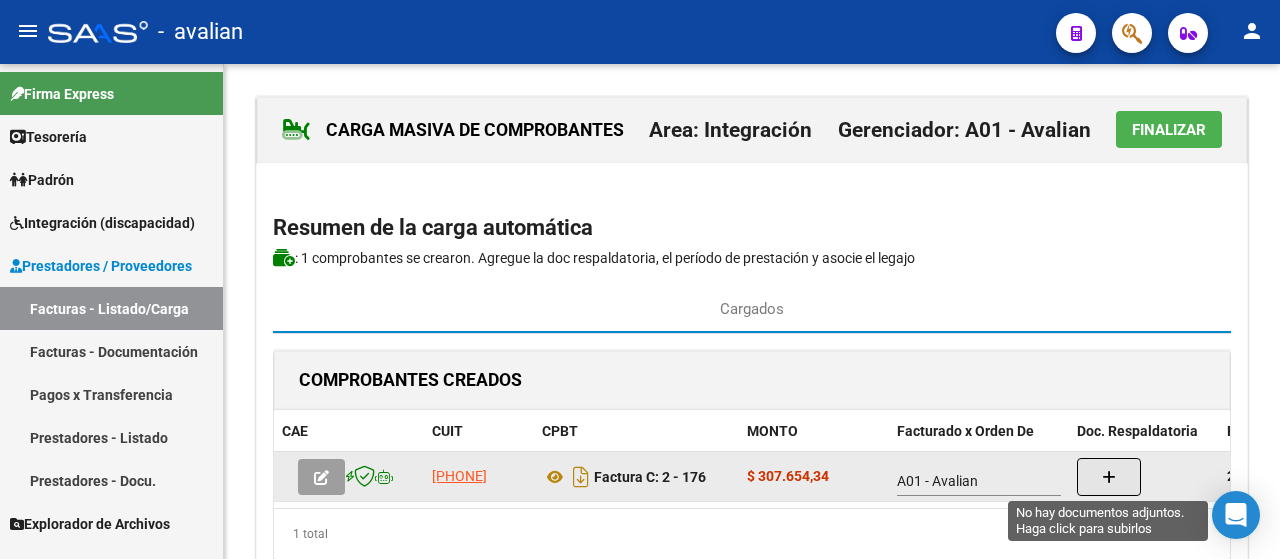 click 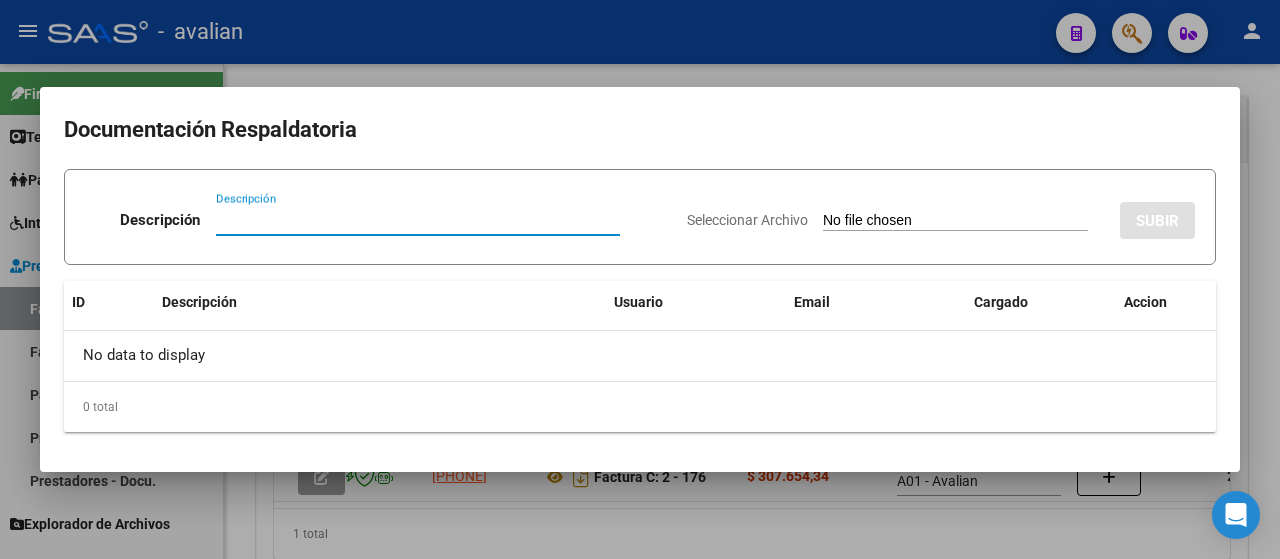 click on "Descripción" at bounding box center (418, 220) 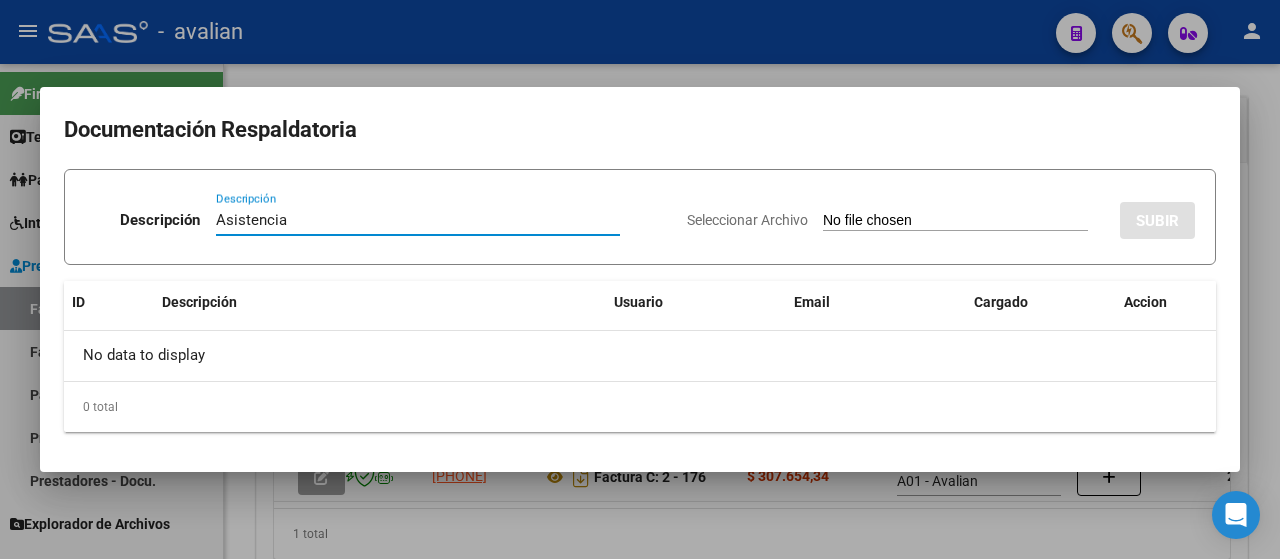type on "Asistencia" 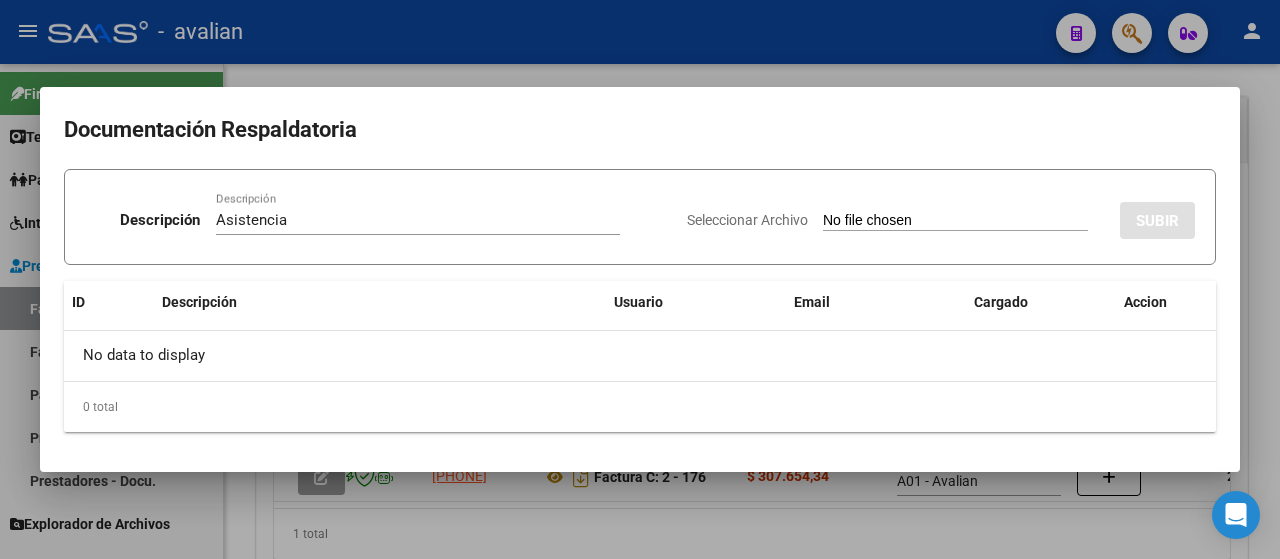 click on "Seleccionar Archivo" at bounding box center (955, 221) 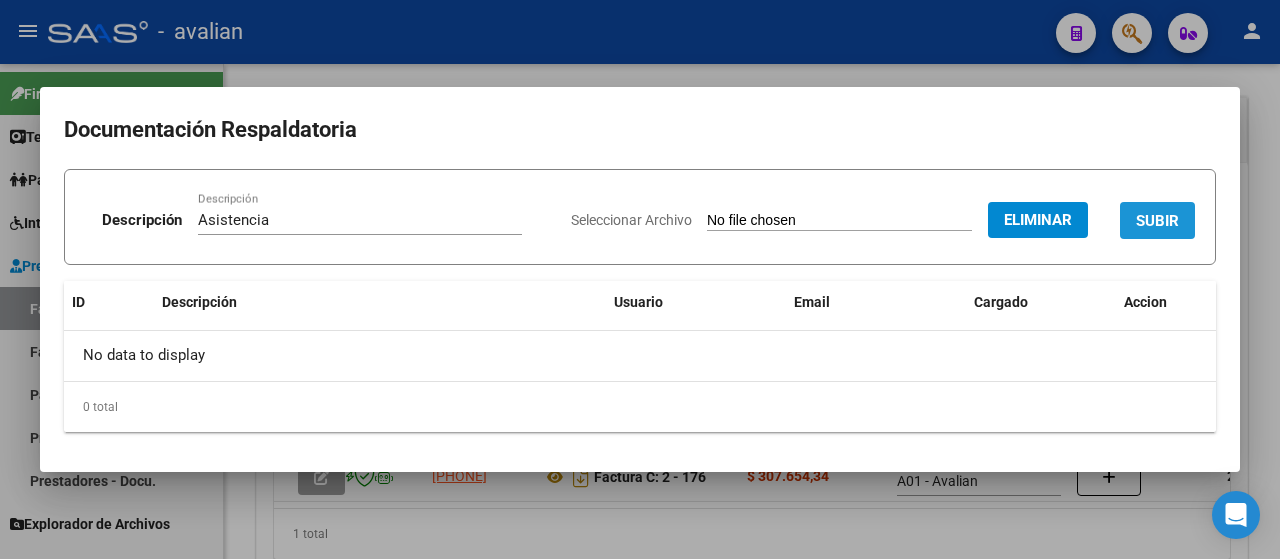 click on "SUBIR" at bounding box center [1157, 221] 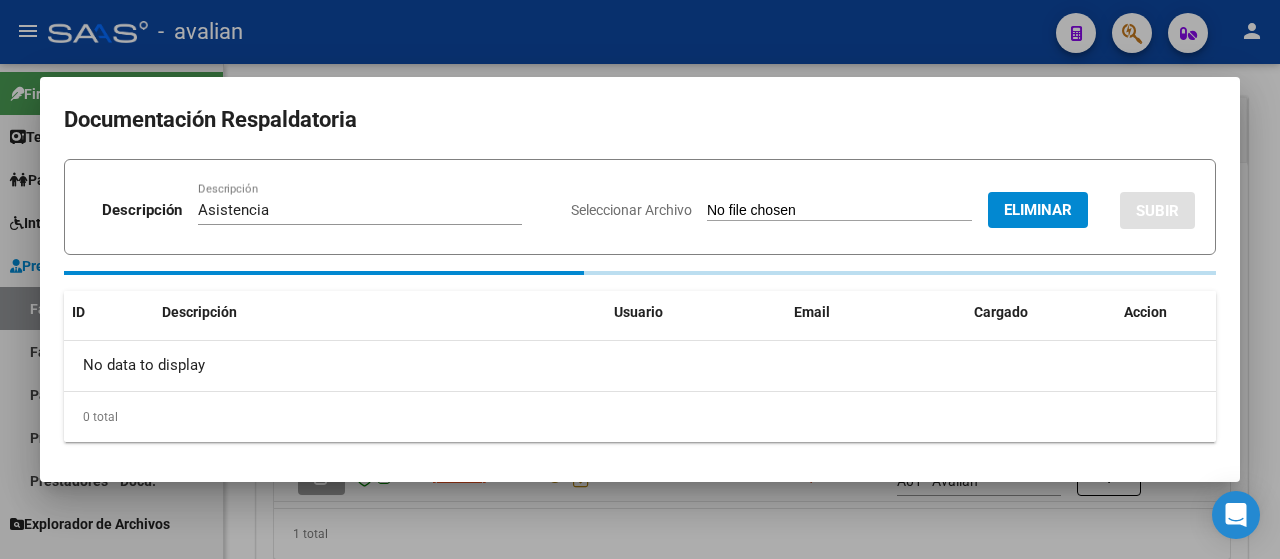 type 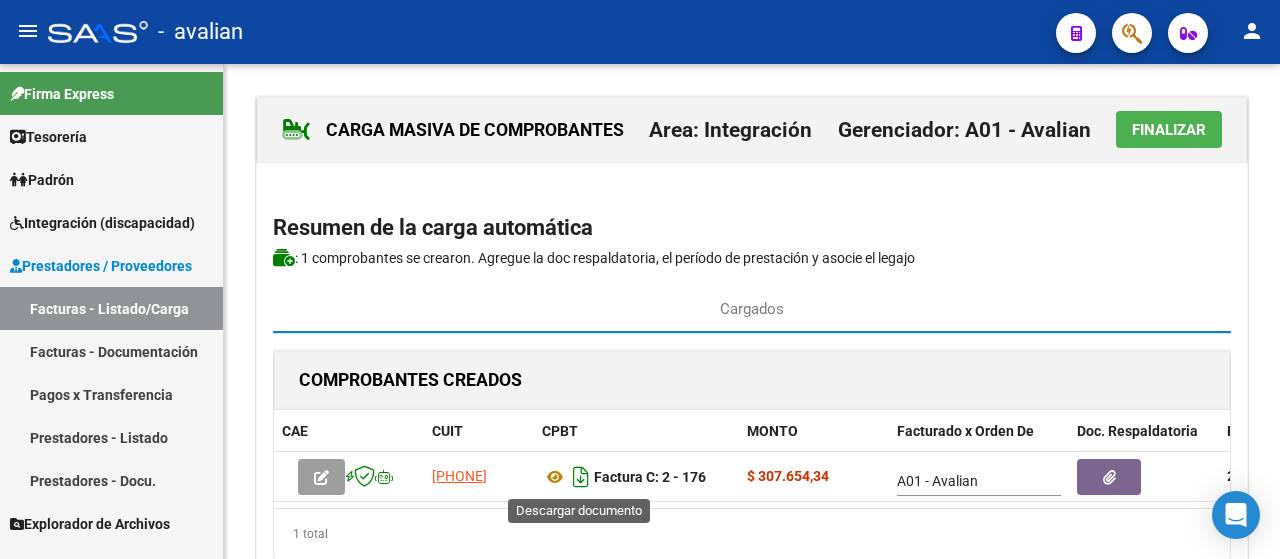 click 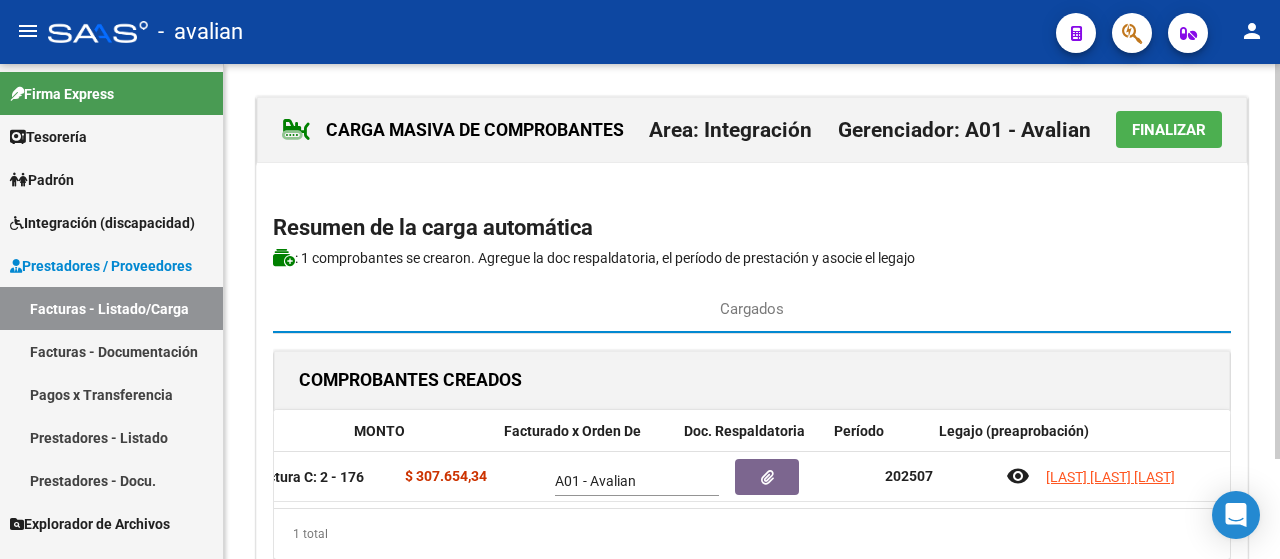 scroll, scrollTop: 0, scrollLeft: 392, axis: horizontal 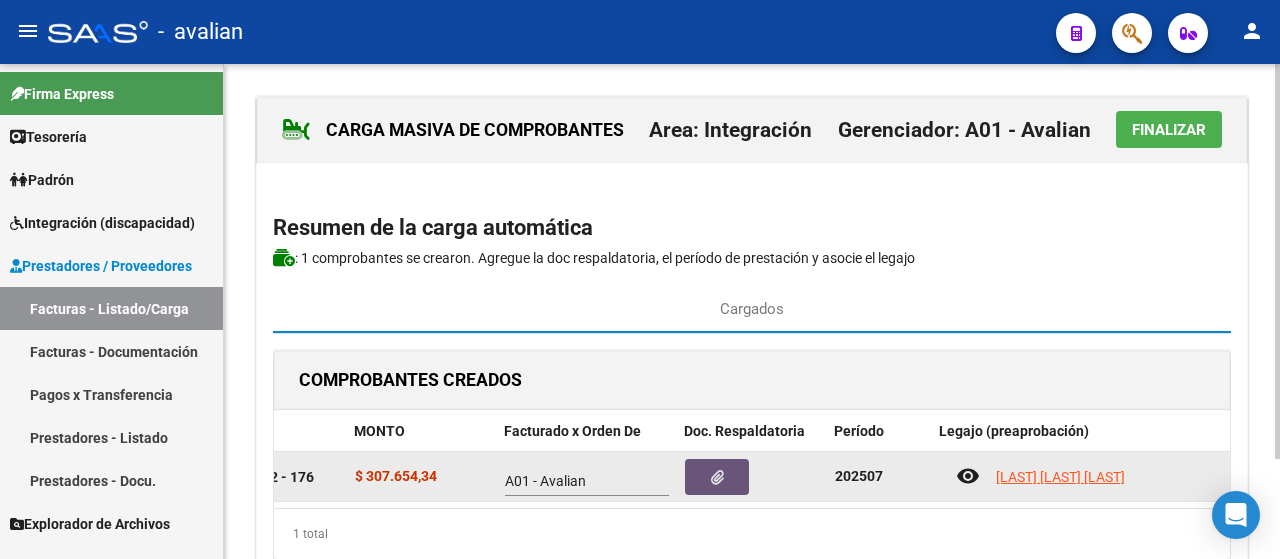 click 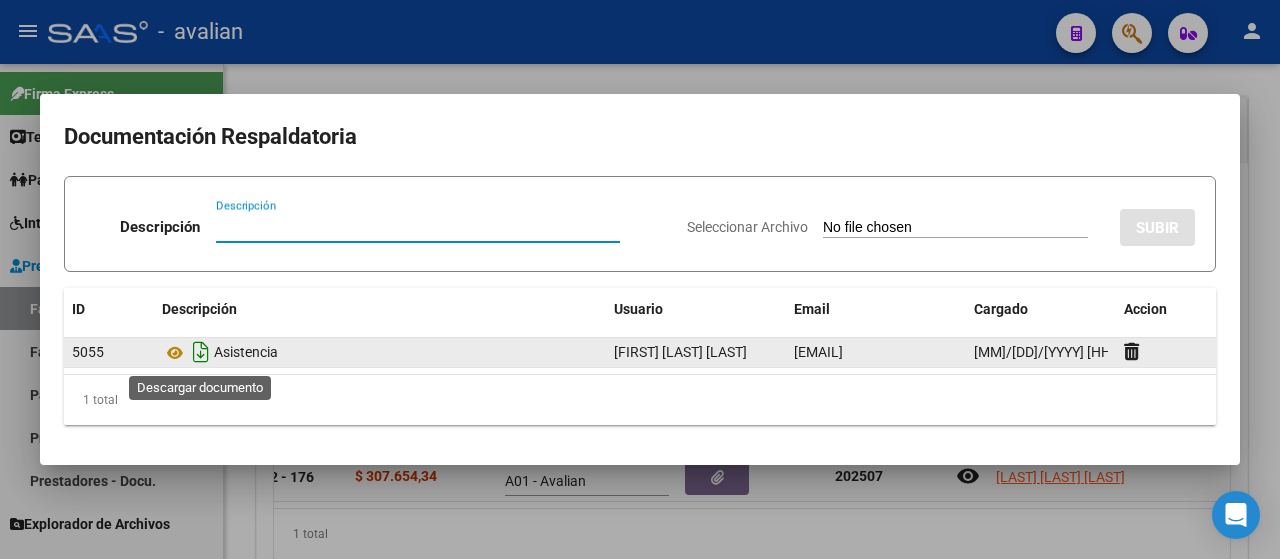 click 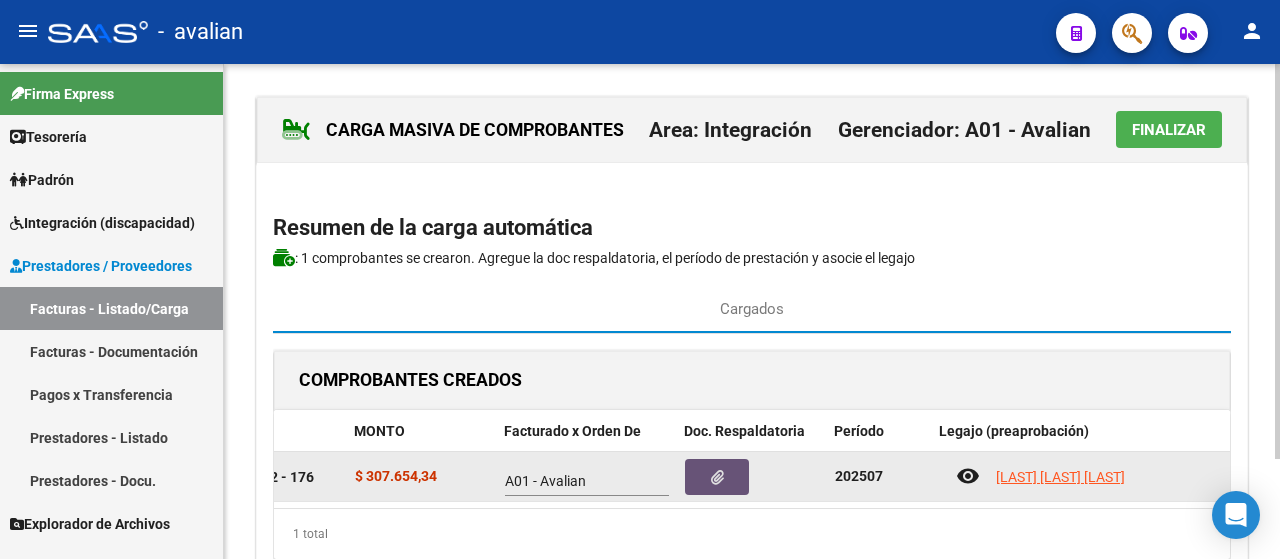 scroll, scrollTop: 126, scrollLeft: 0, axis: vertical 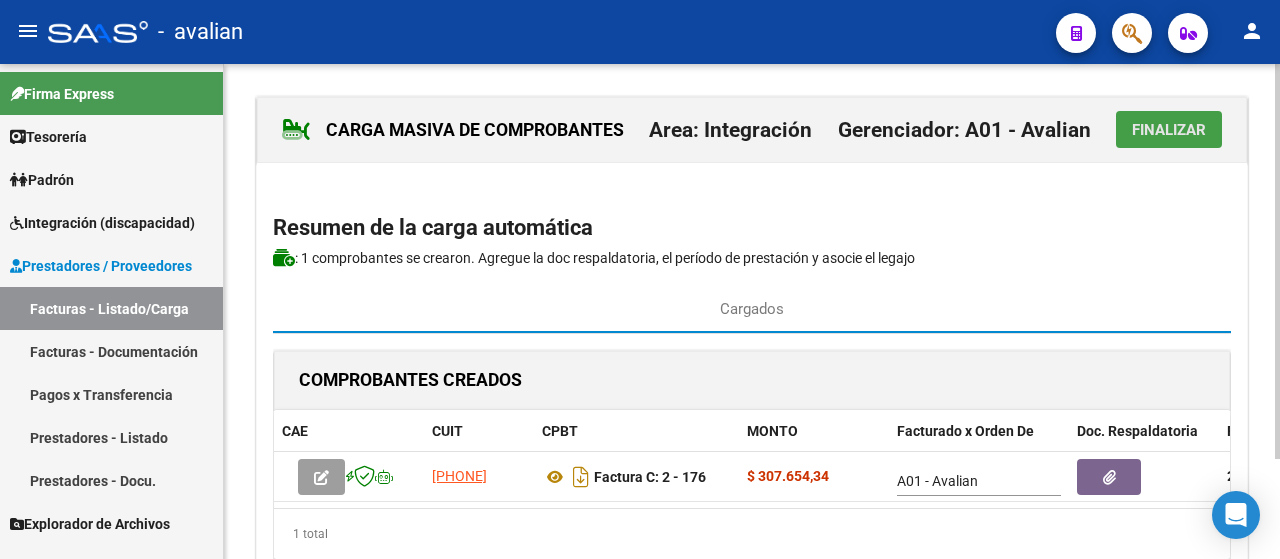click on "Finalizar" 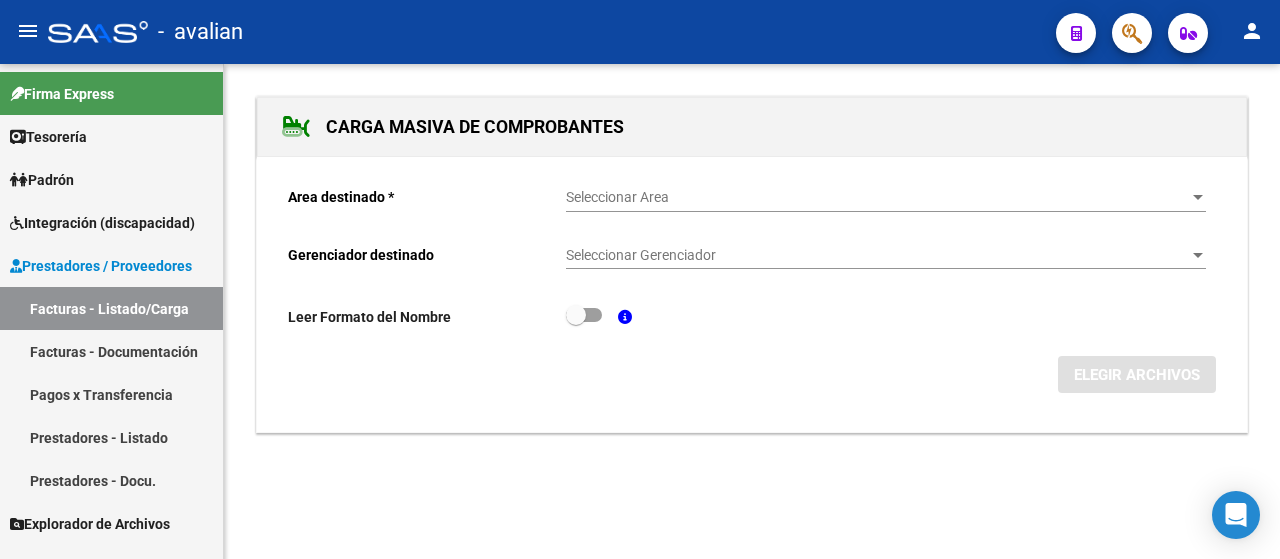 click on "person" 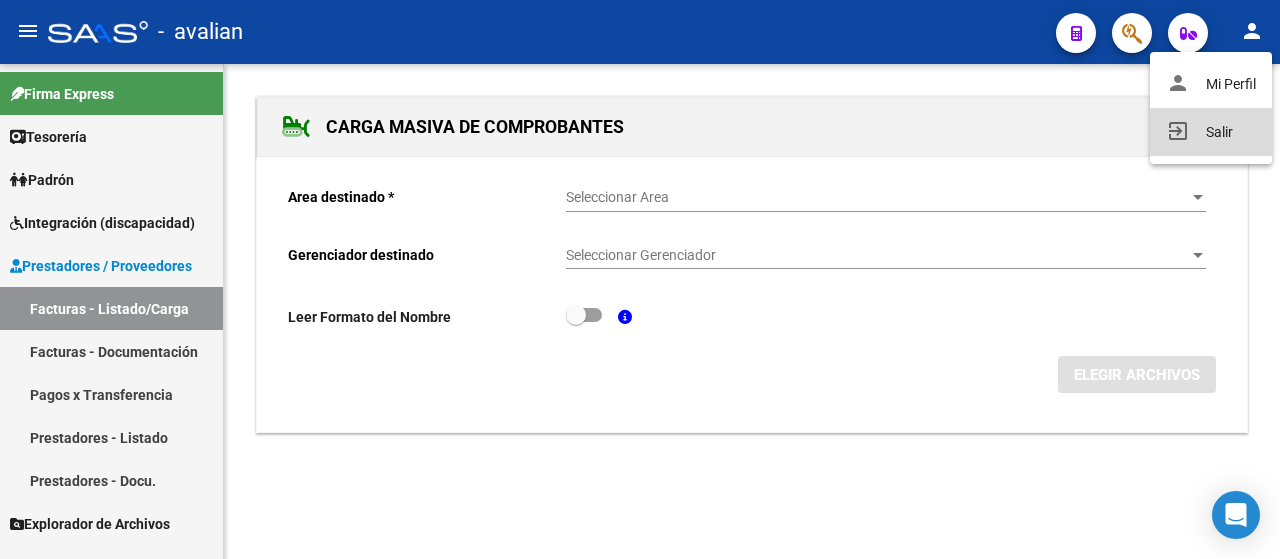 click on "exit_to_app  Salir" at bounding box center [1211, 132] 